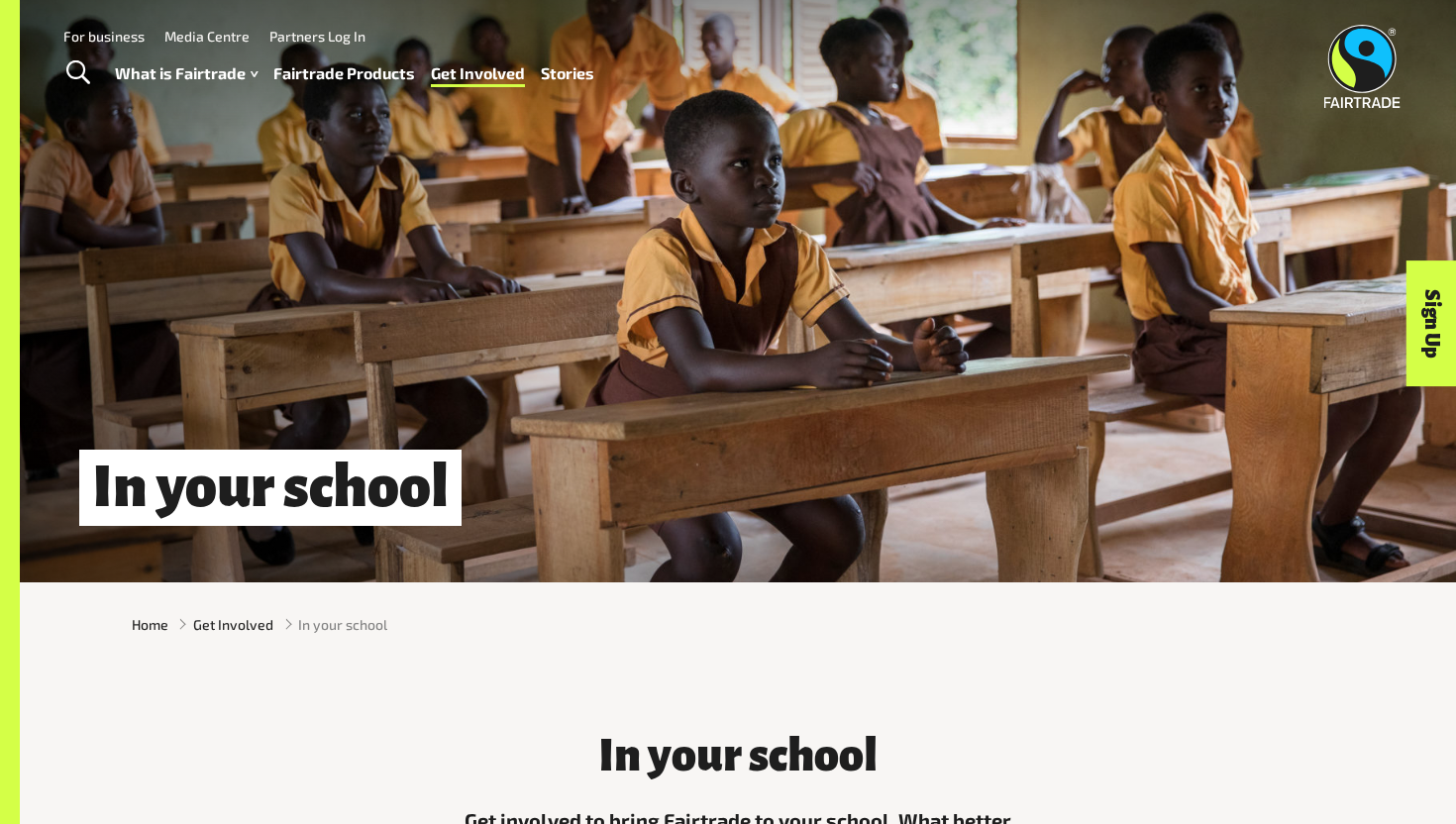 scroll, scrollTop: 0, scrollLeft: 0, axis: both 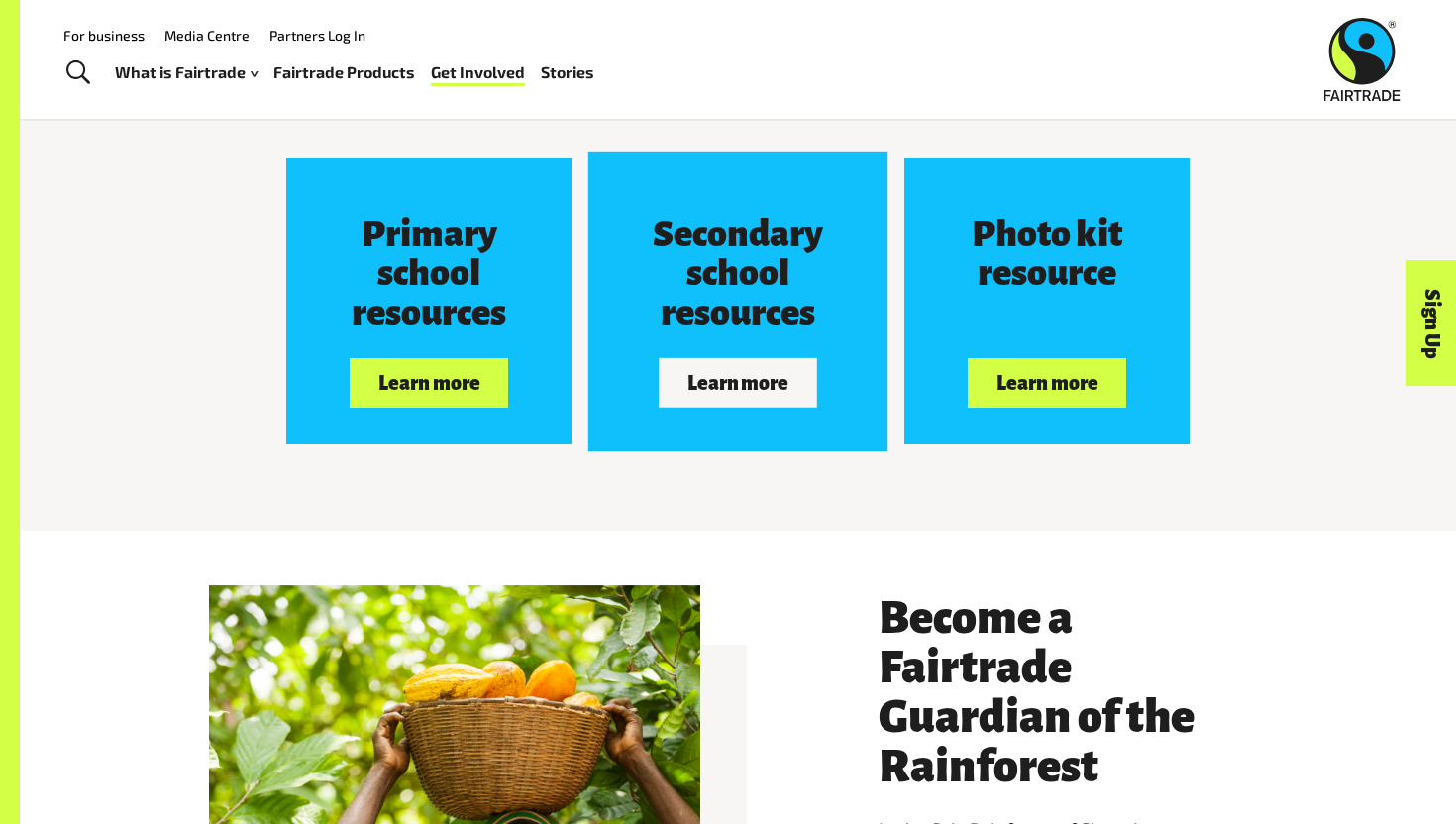 click on "Learn more" at bounding box center (738, 382) 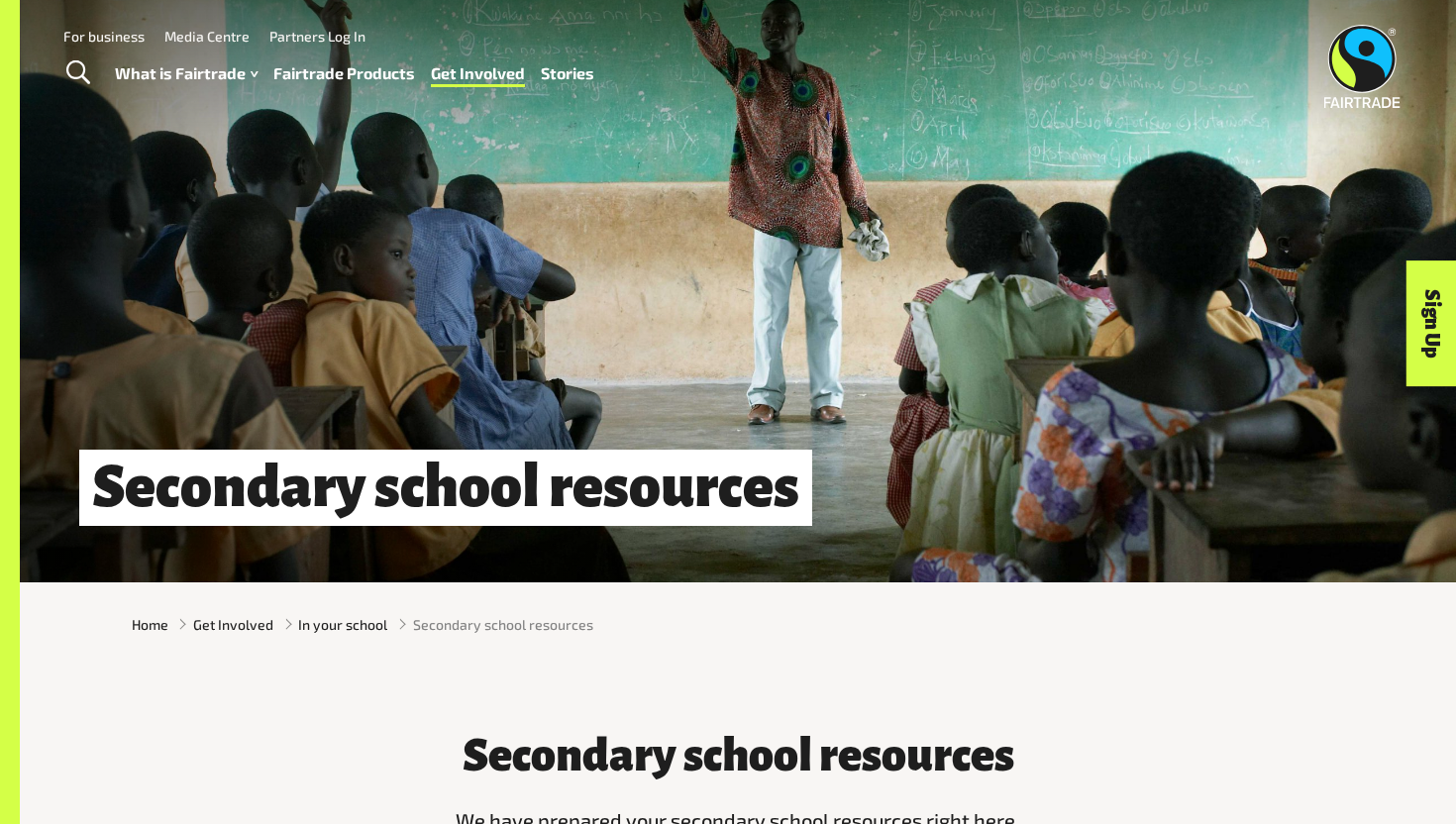 scroll, scrollTop: 0, scrollLeft: 0, axis: both 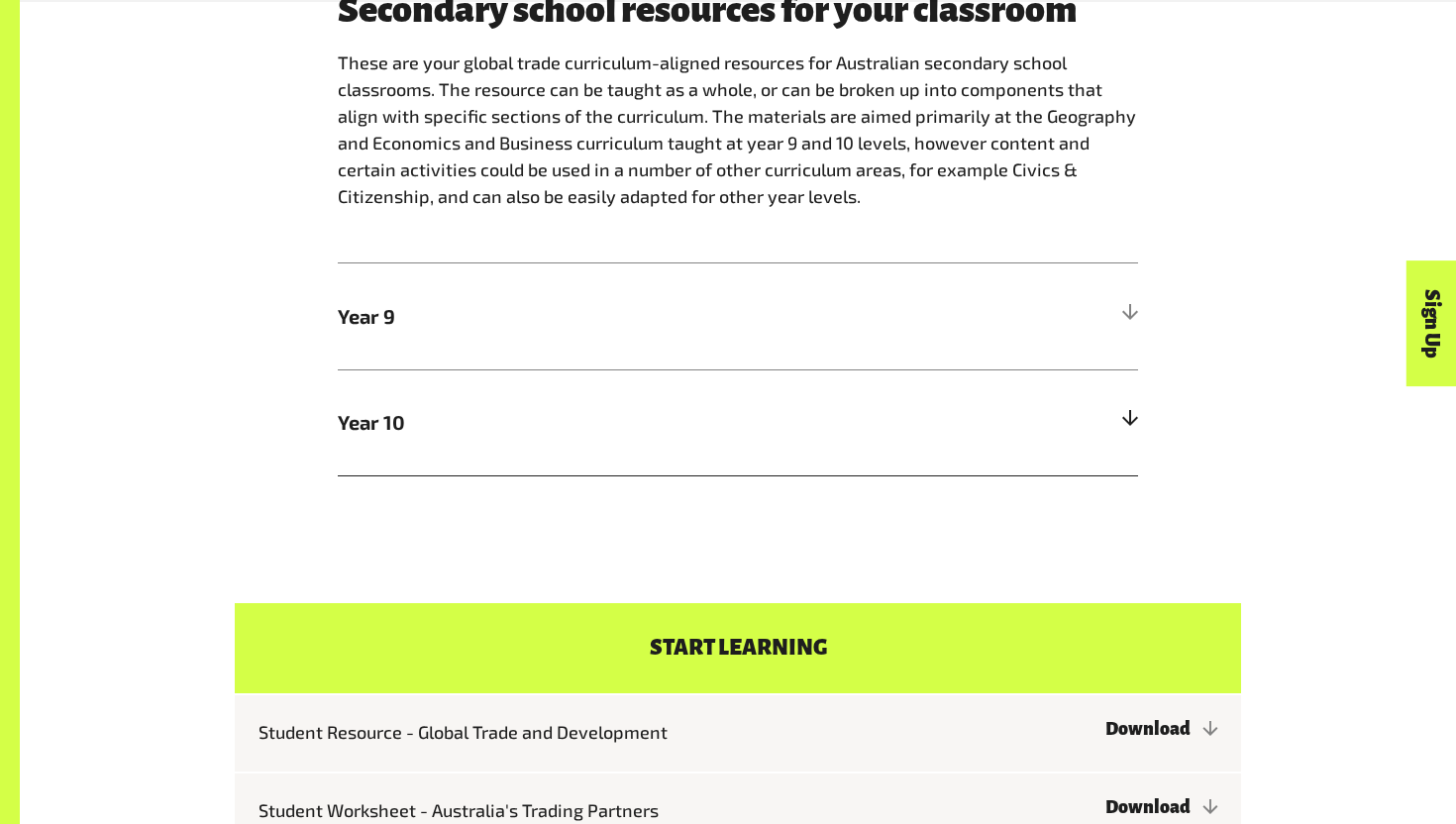 click on "Year 10" at bounding box center (738, 422) 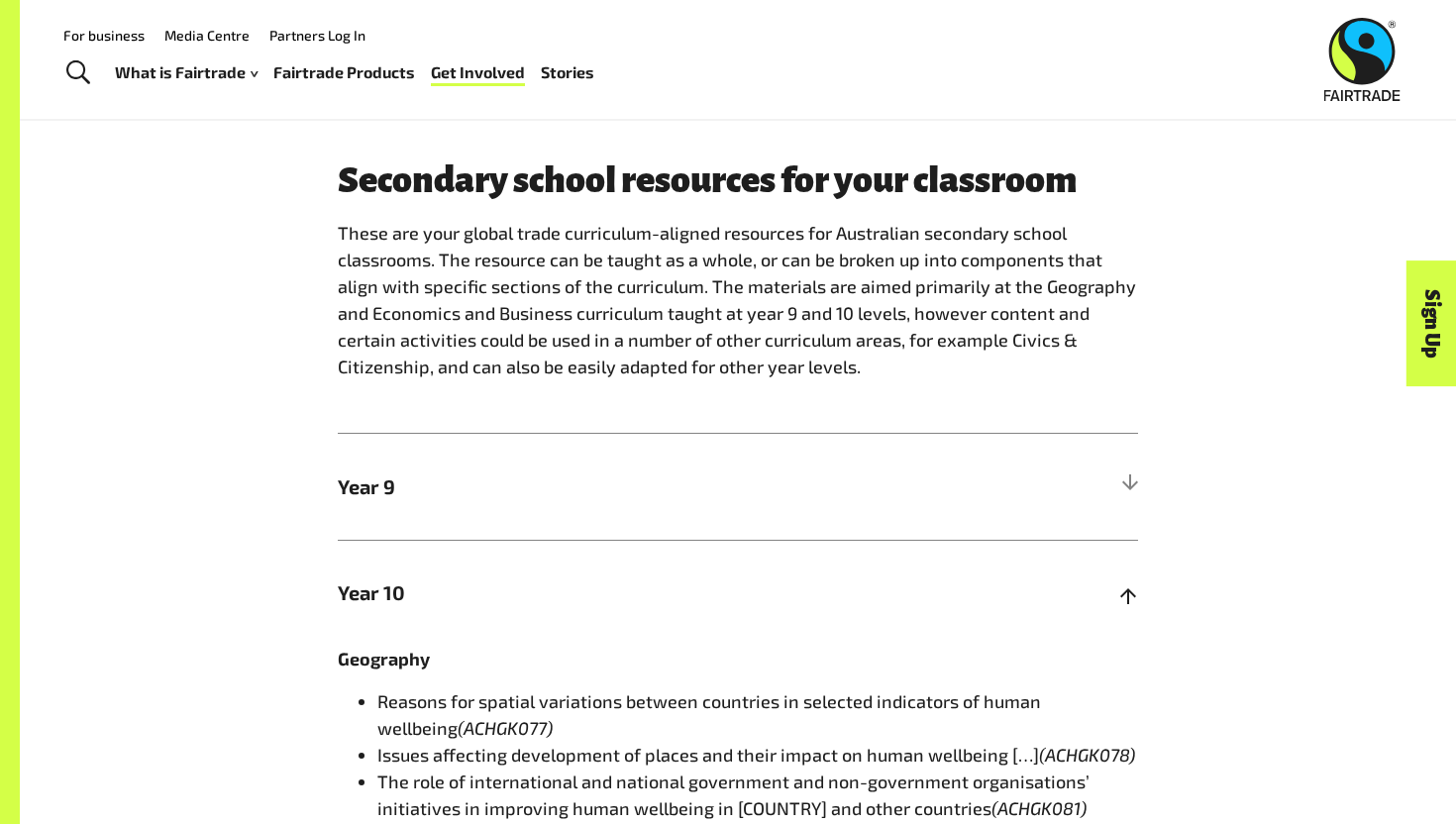 scroll, scrollTop: 883, scrollLeft: 0, axis: vertical 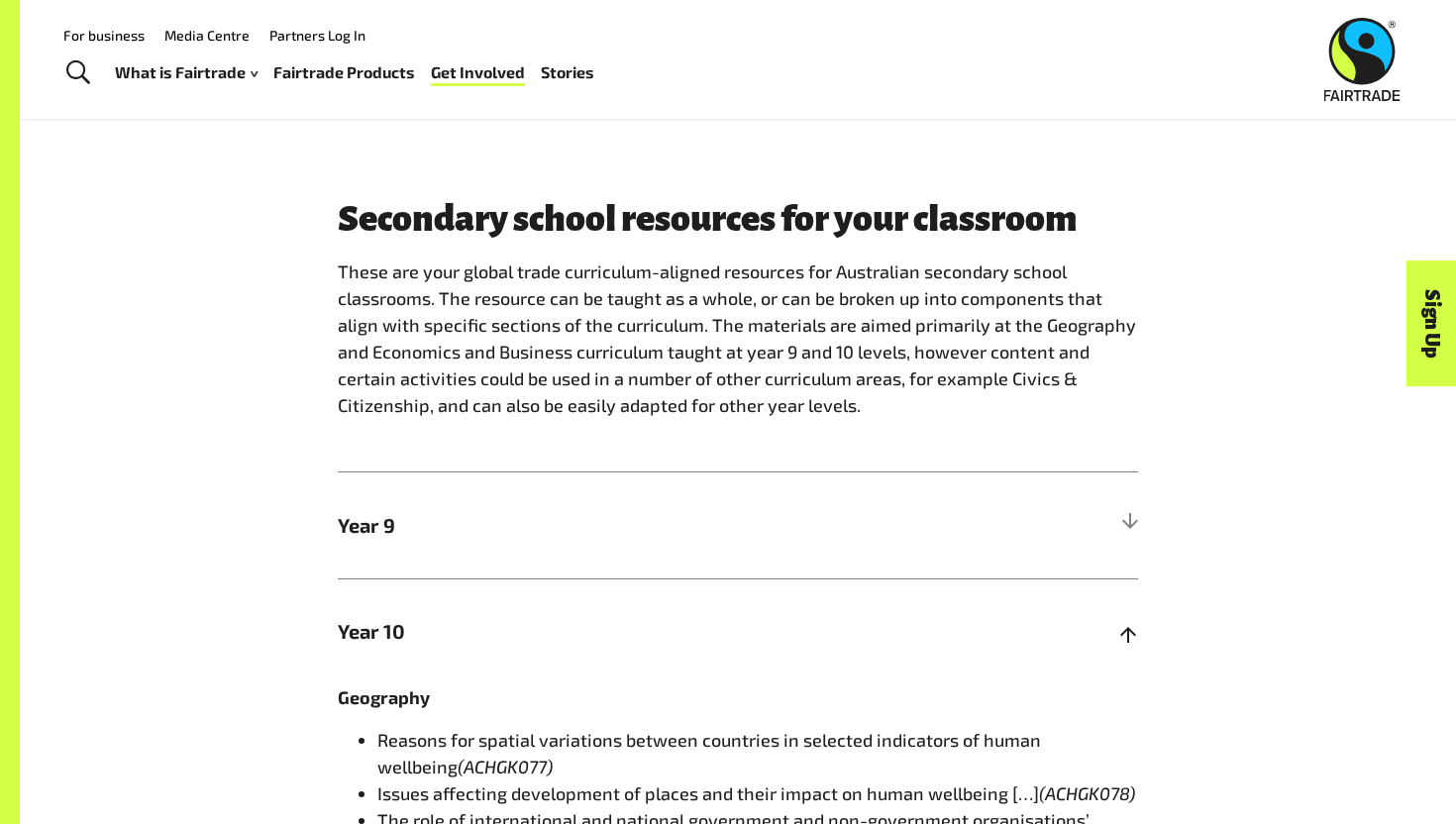 click on "Year 10" at bounding box center (638, 631) 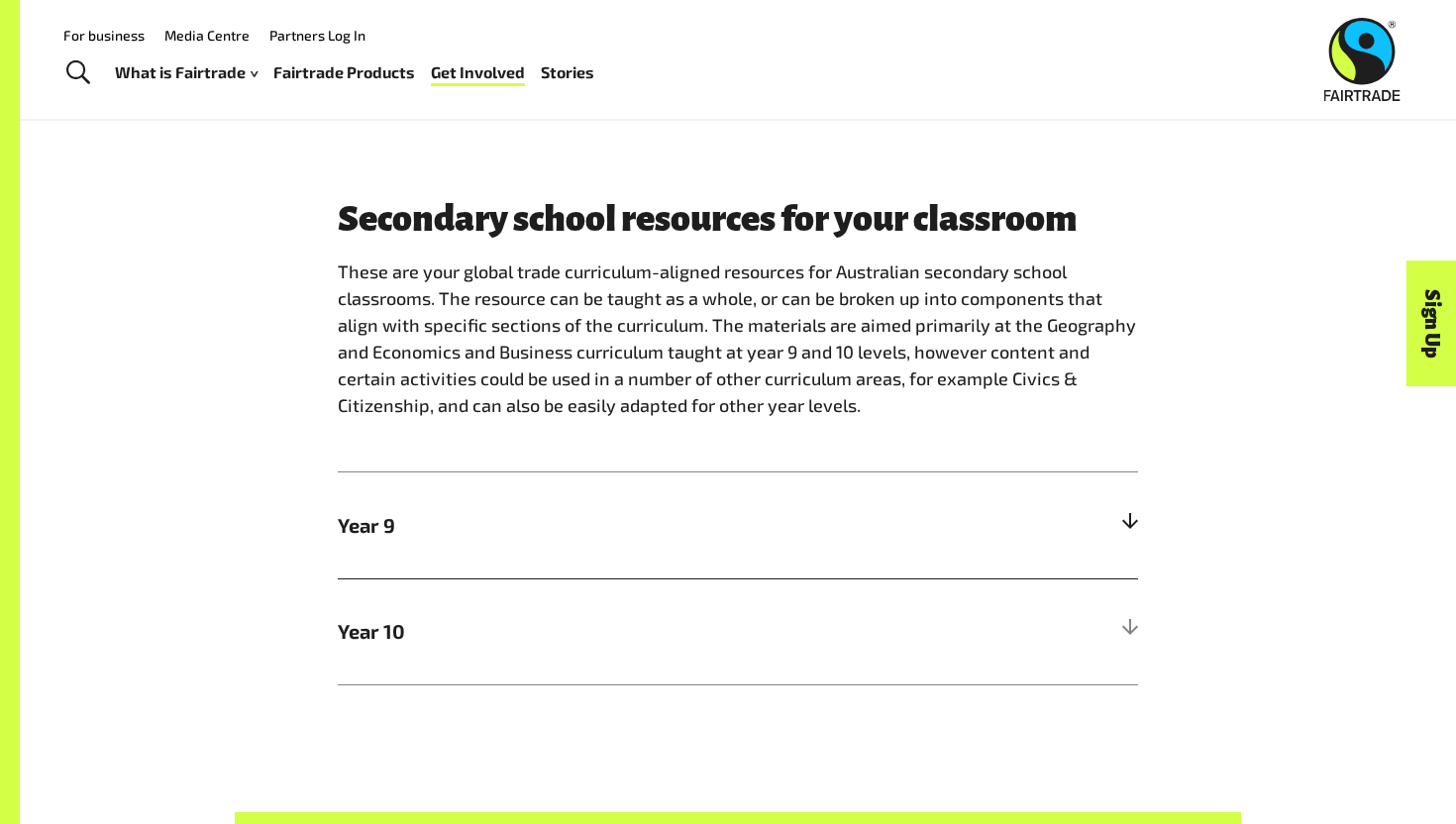 click on "Year 9" at bounding box center [638, 525] 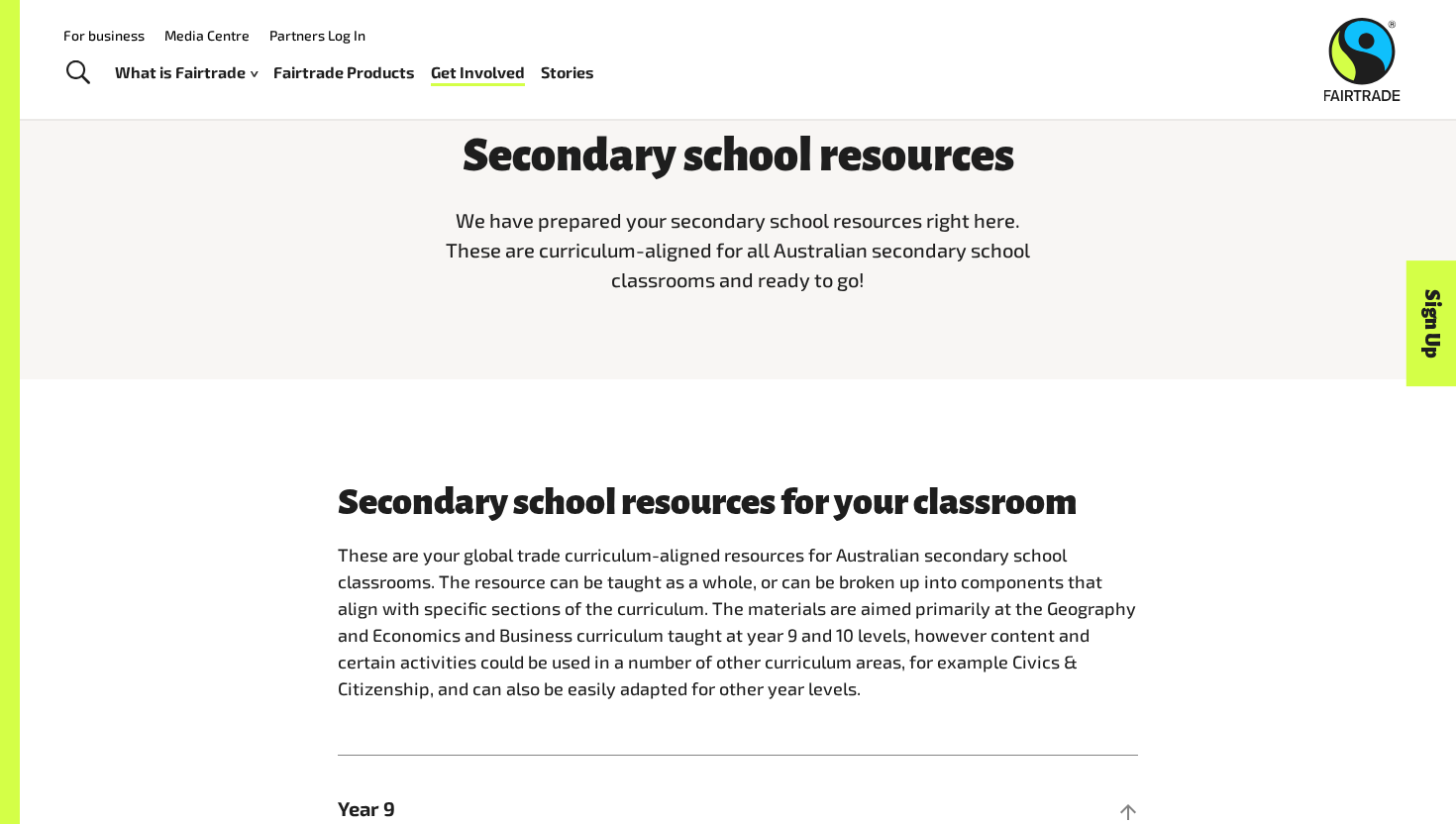 scroll, scrollTop: 0, scrollLeft: 0, axis: both 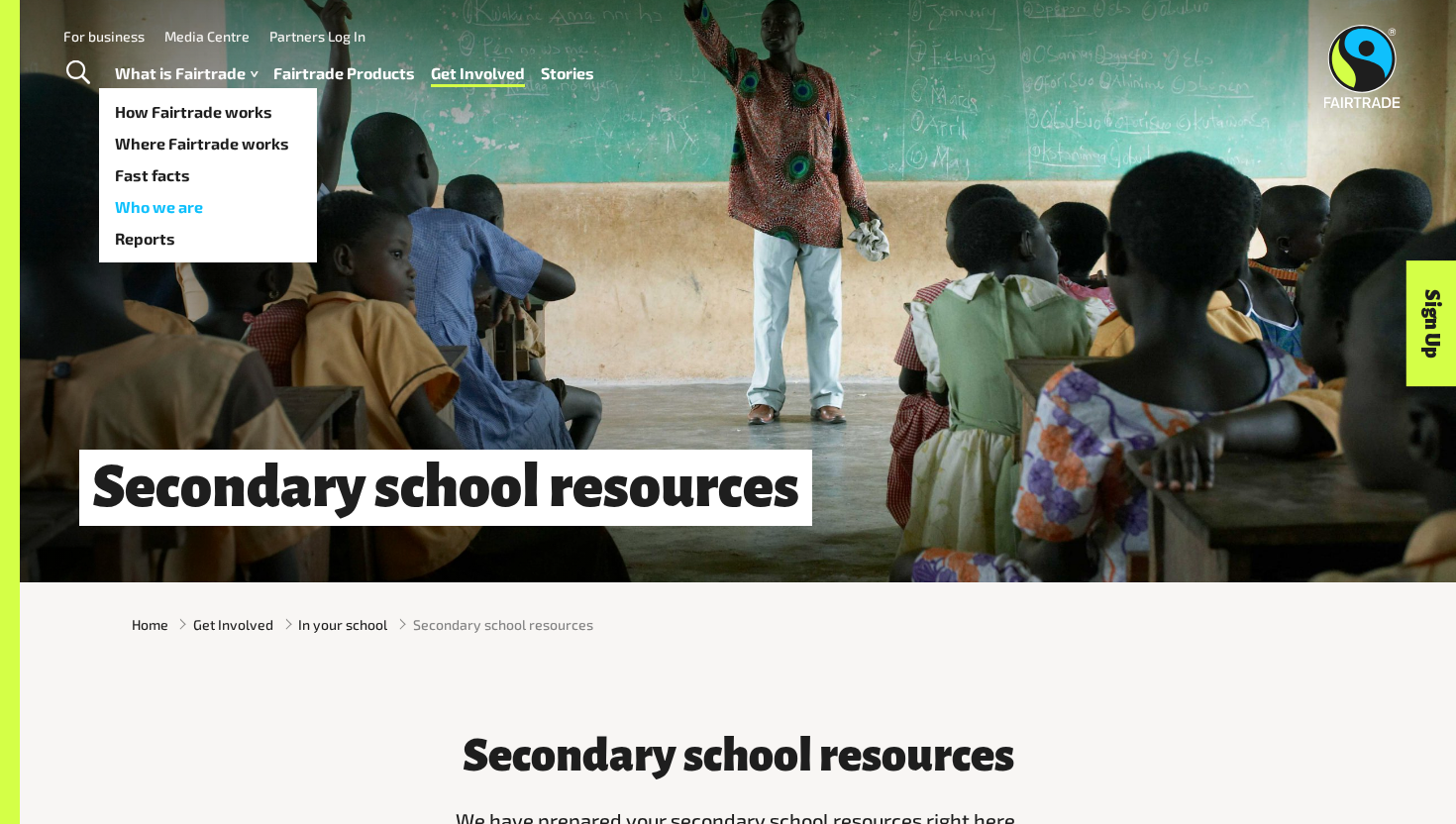 click on "Who we are" at bounding box center (208, 207) 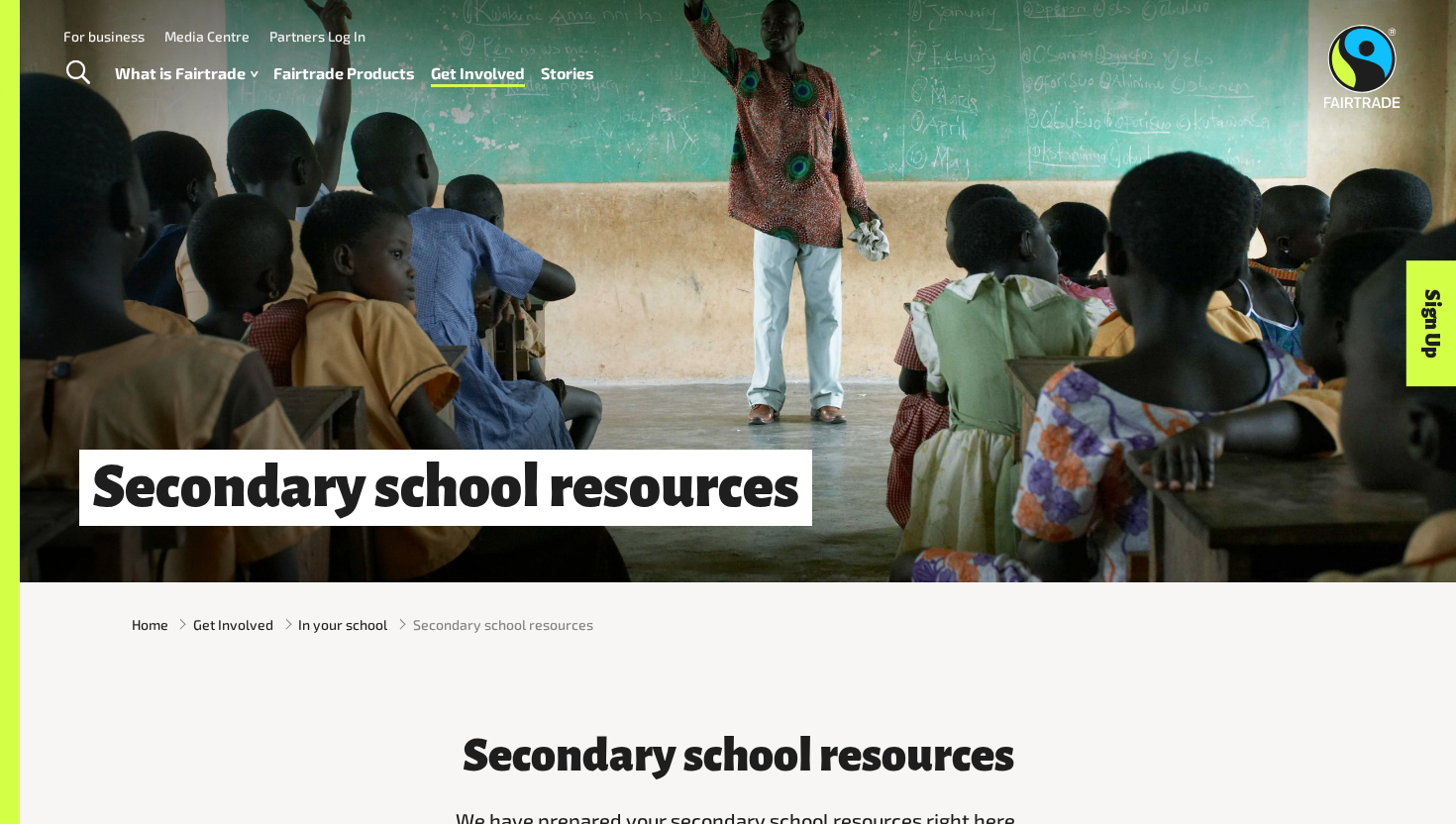 click on "Fairtrade Products" at bounding box center (344, 73) 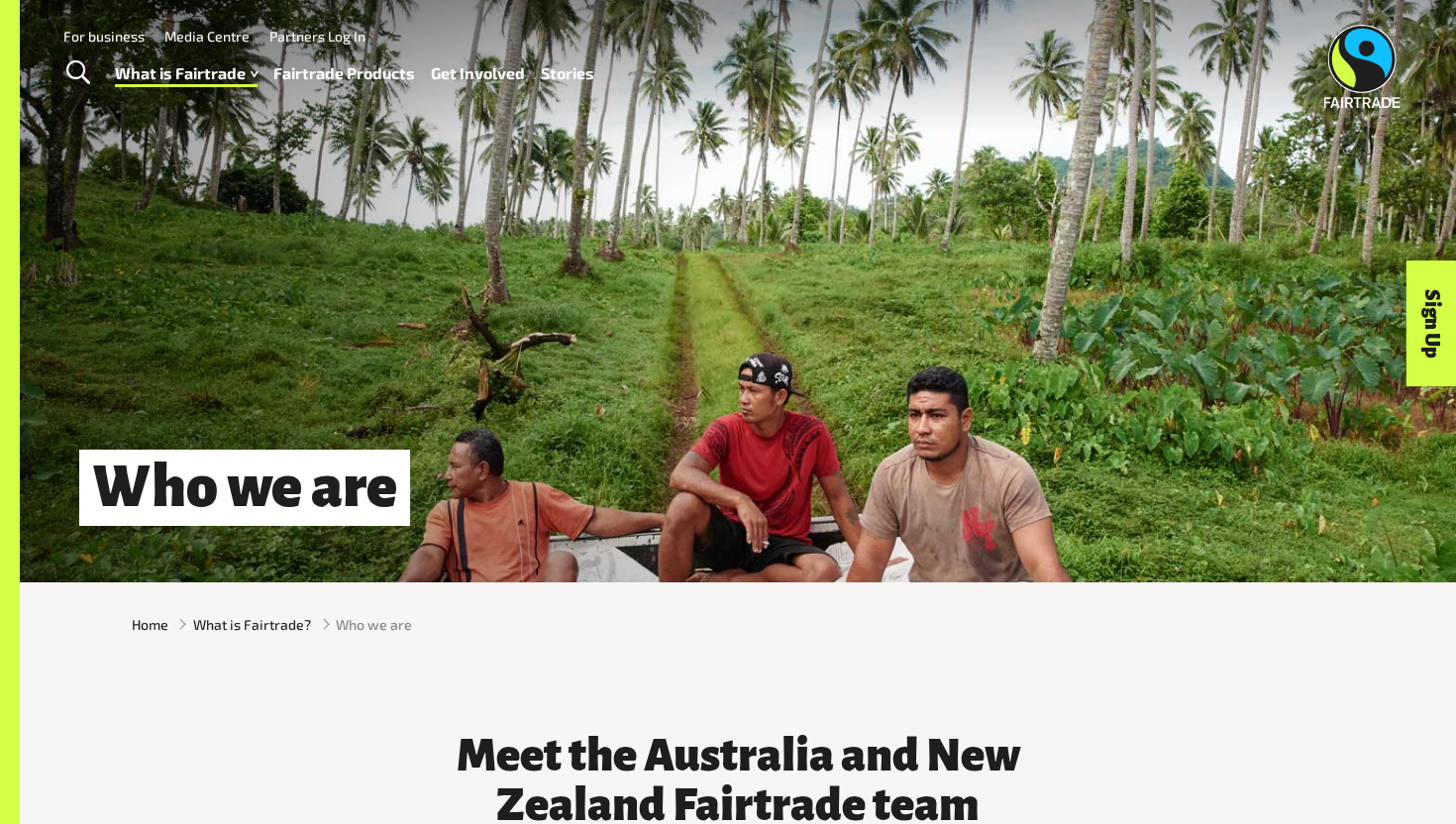 scroll, scrollTop: 75, scrollLeft: 0, axis: vertical 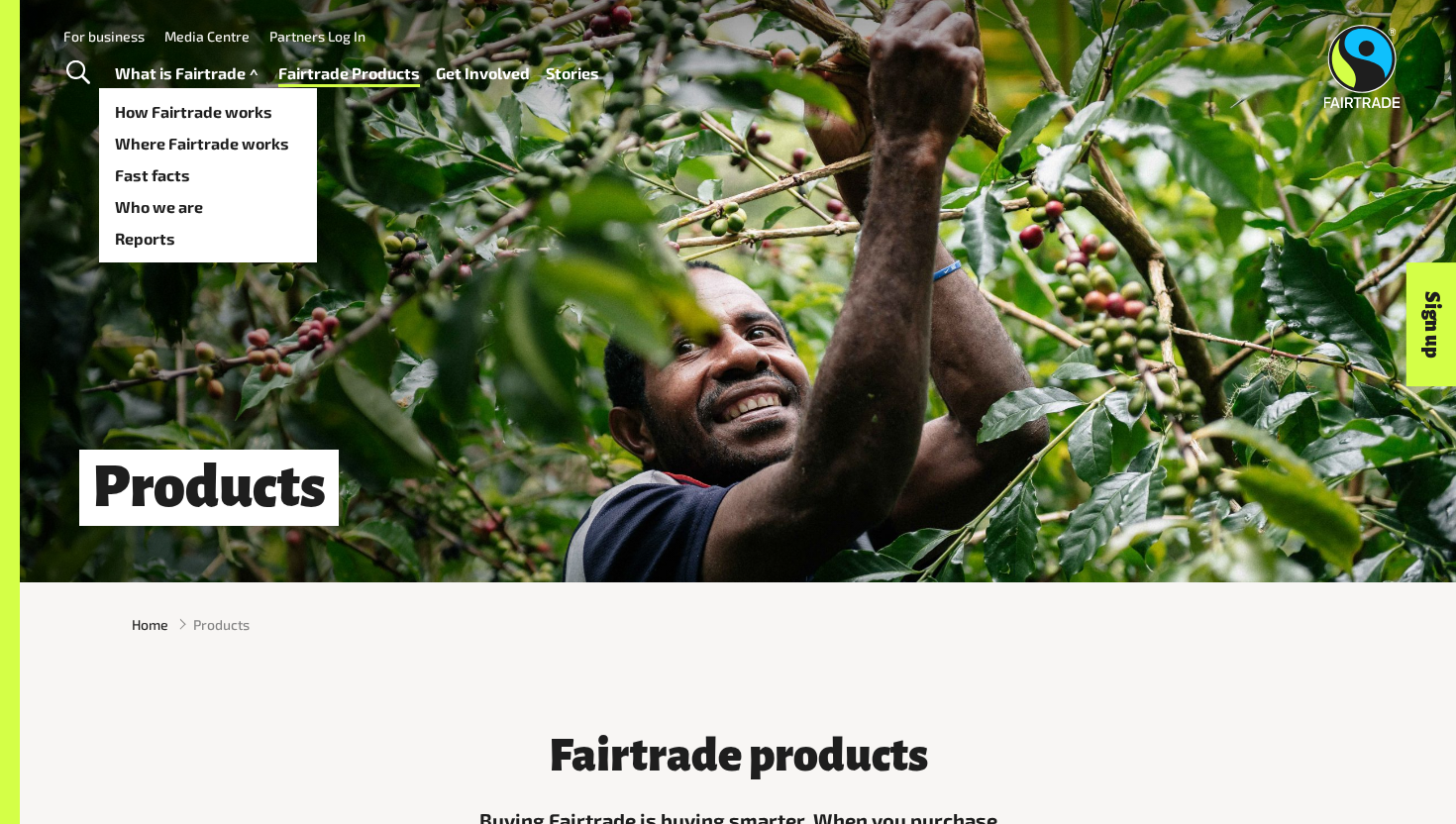 click on "What is Fairtrade" at bounding box center [188, 73] 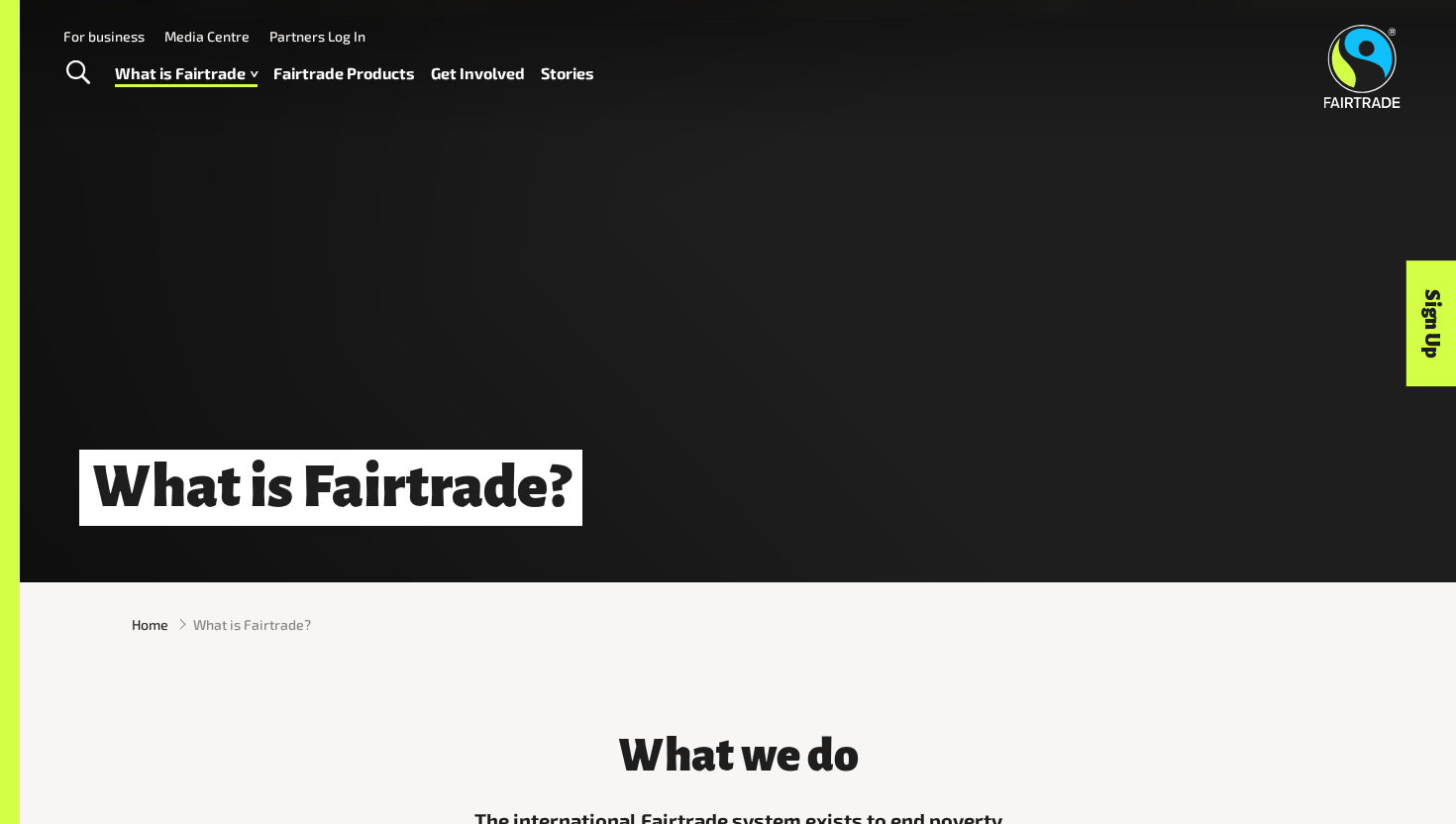 scroll, scrollTop: 0, scrollLeft: 0, axis: both 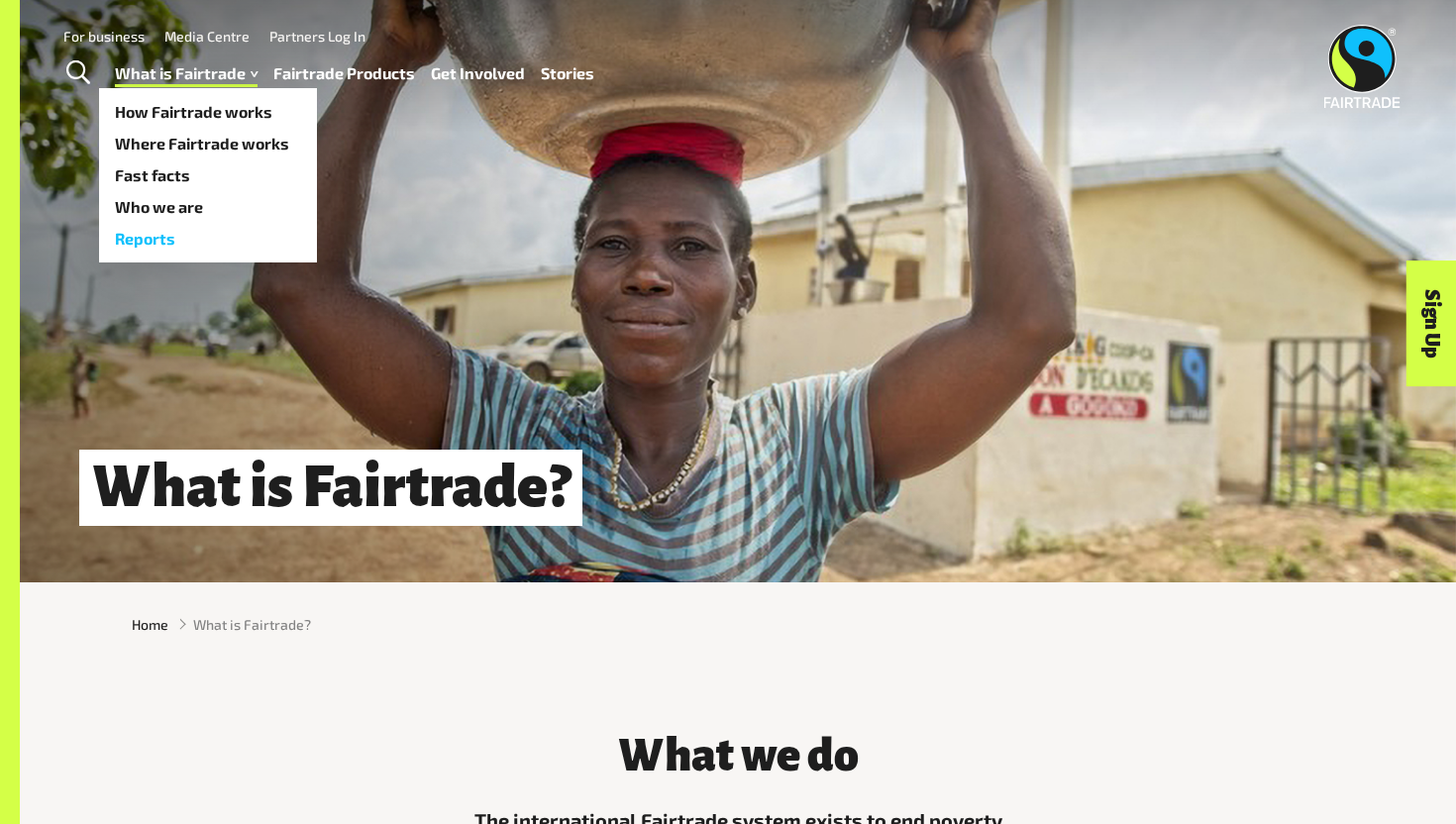 click on "Reports" at bounding box center (208, 239) 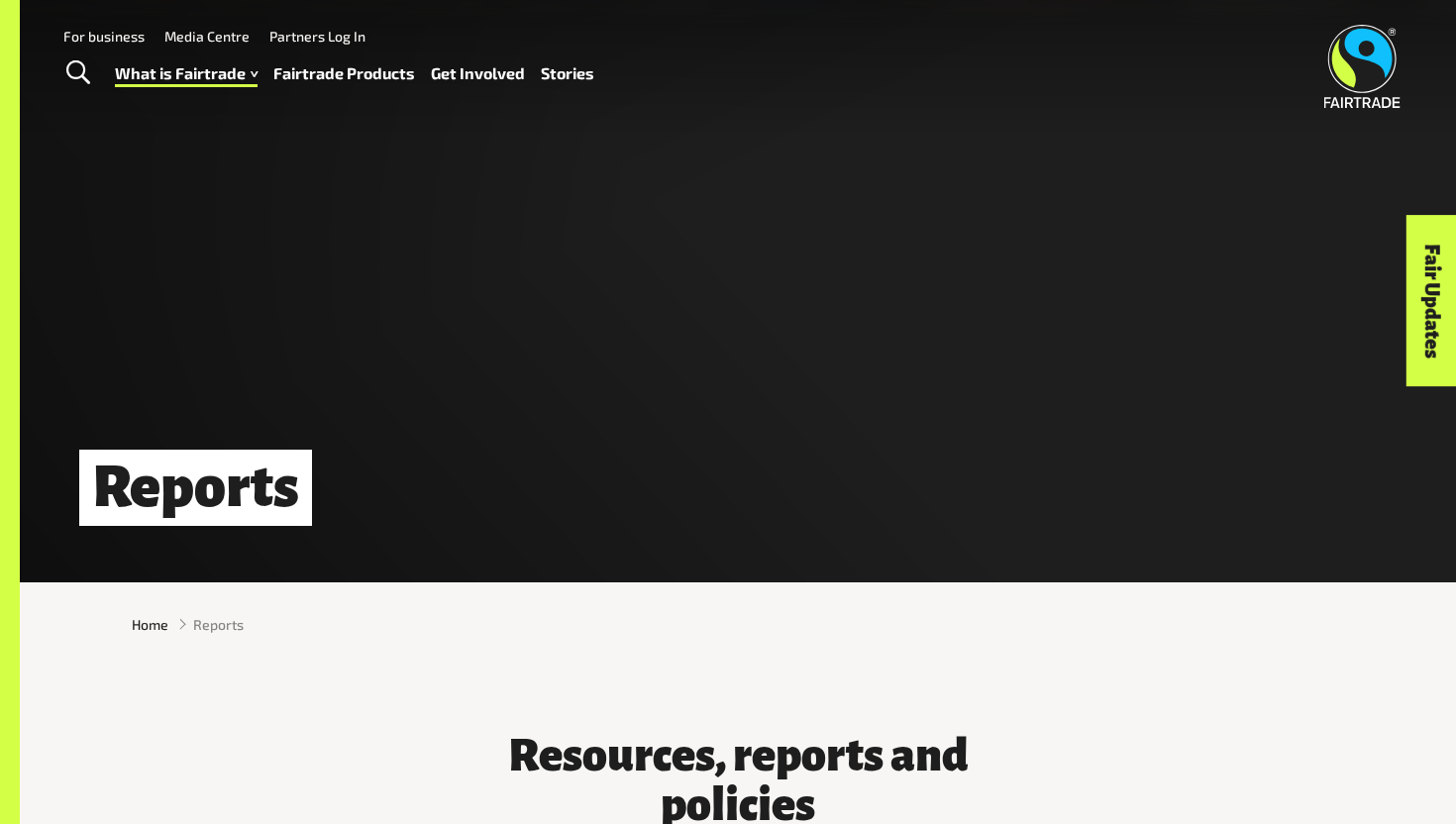 scroll, scrollTop: 0, scrollLeft: 0, axis: both 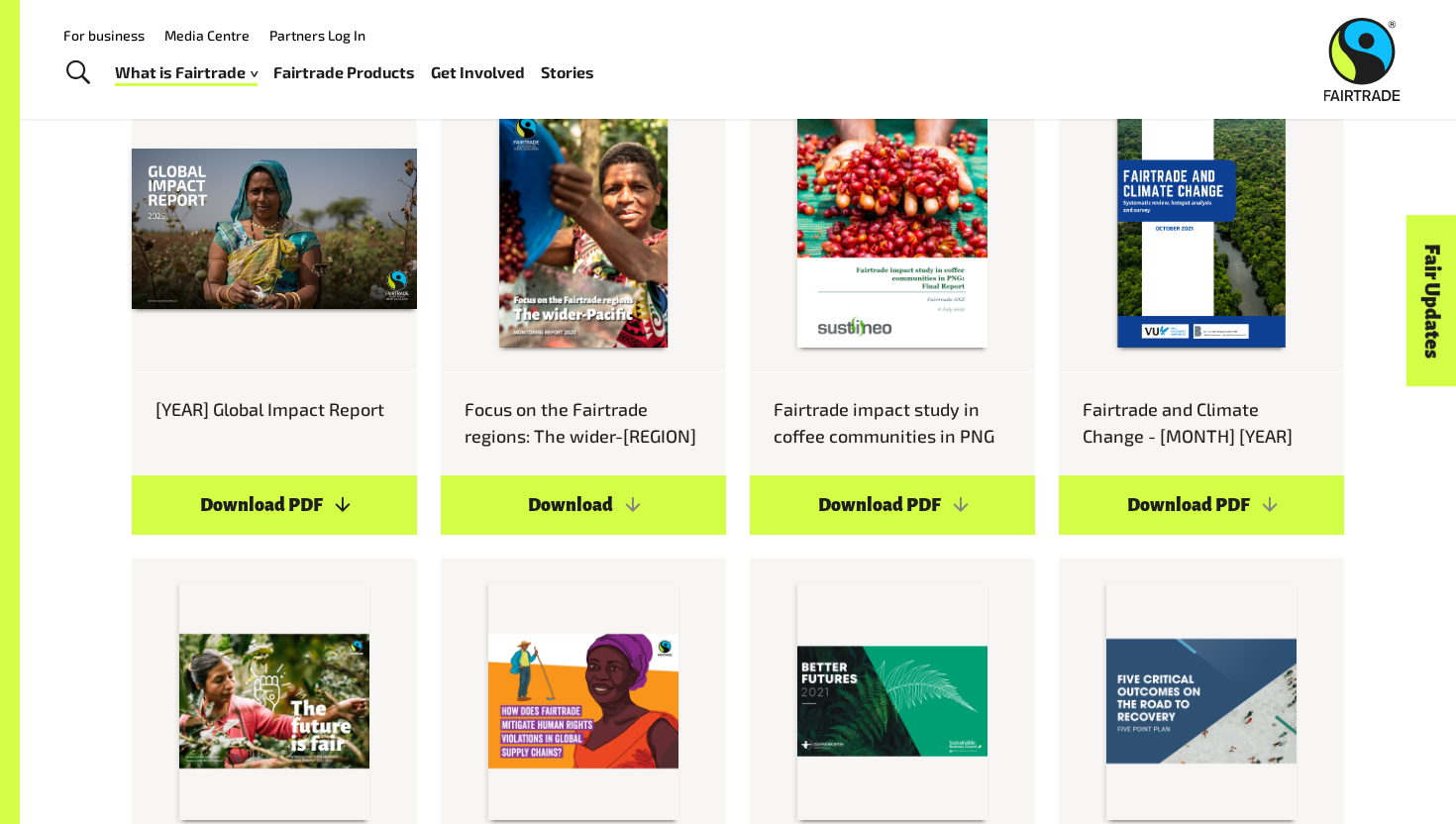 click on "Download PDF" at bounding box center (274, 505) 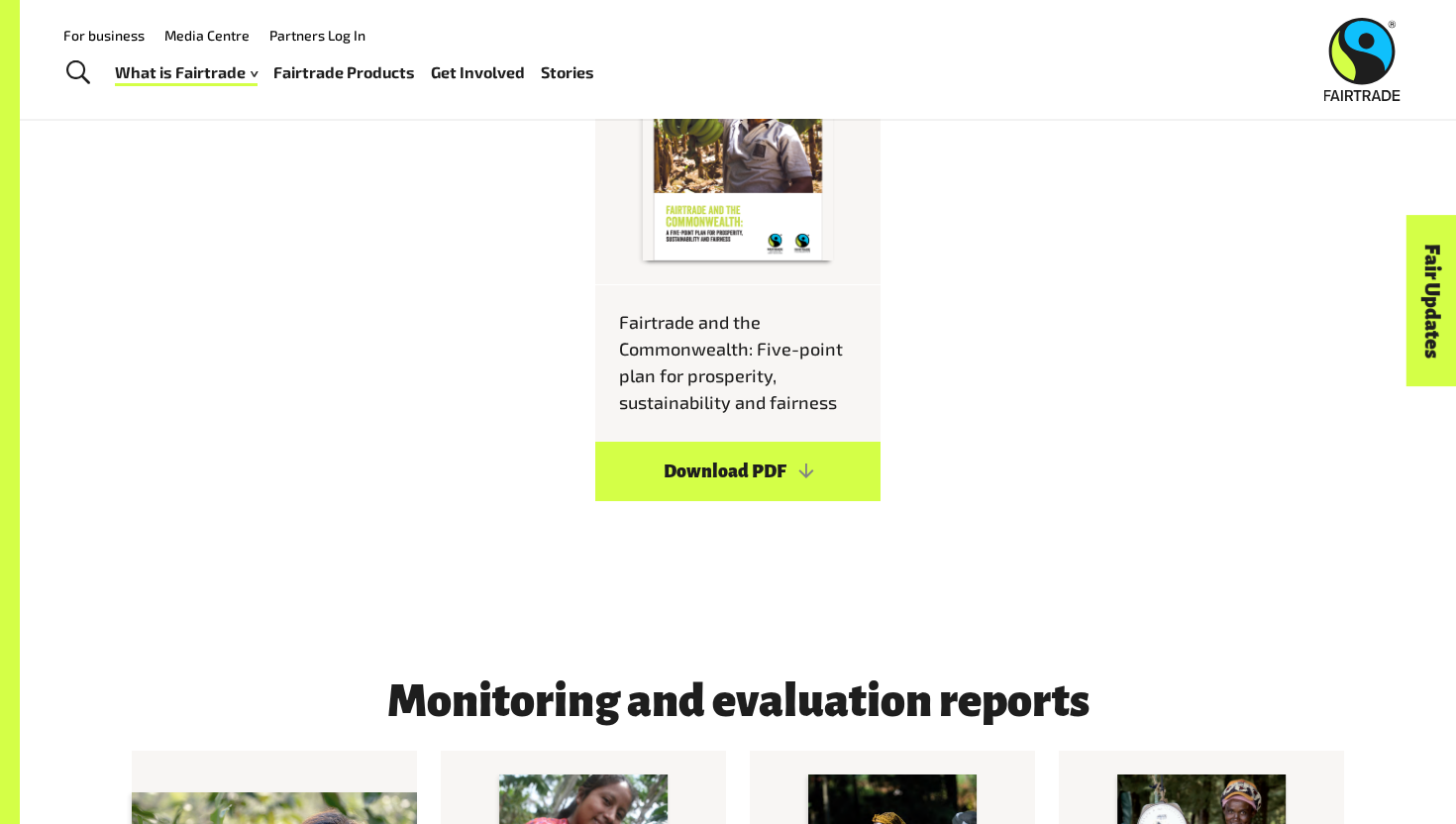 scroll, scrollTop: 2392, scrollLeft: 0, axis: vertical 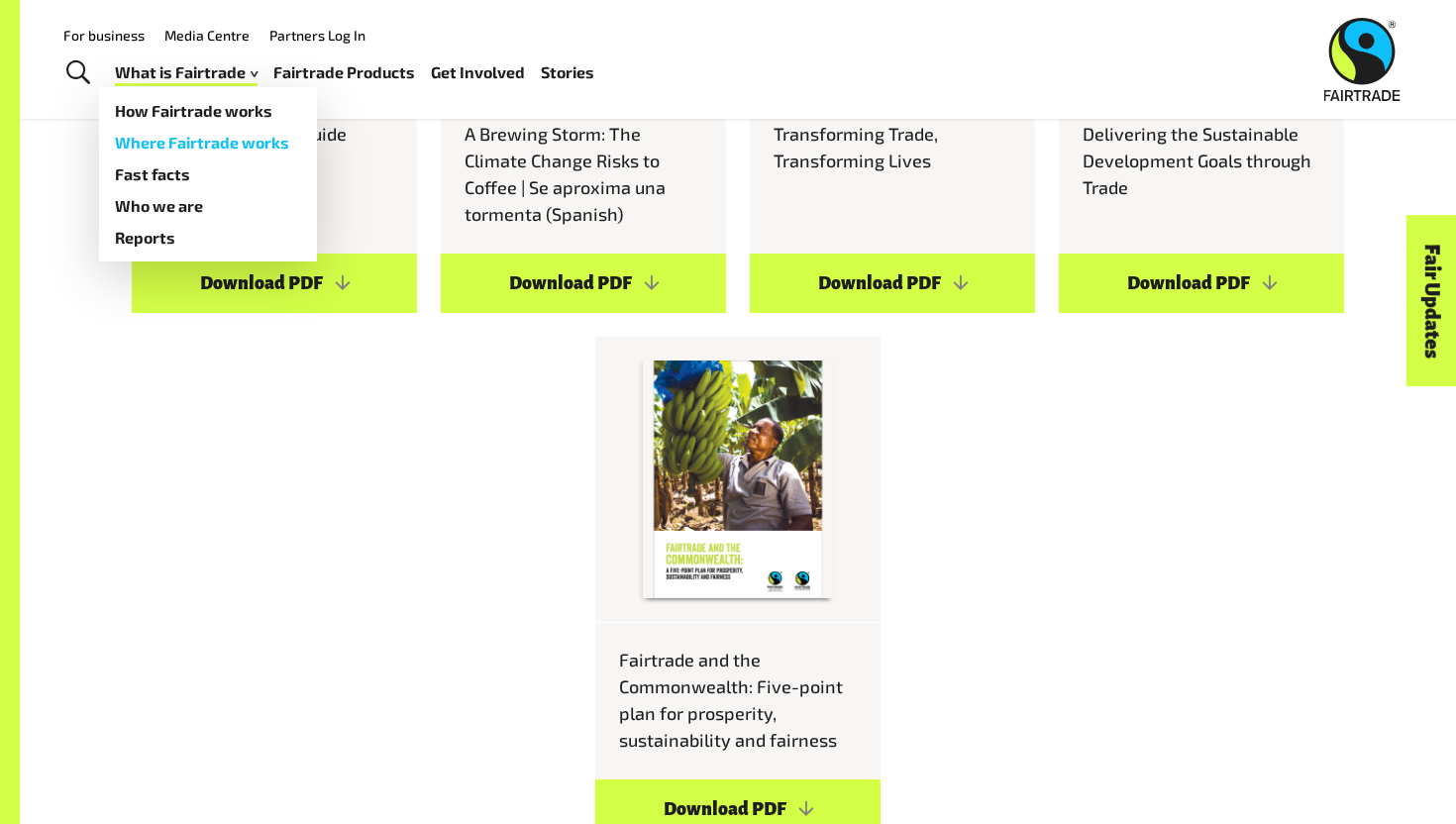 click on "Where Fairtrade works" at bounding box center [208, 143] 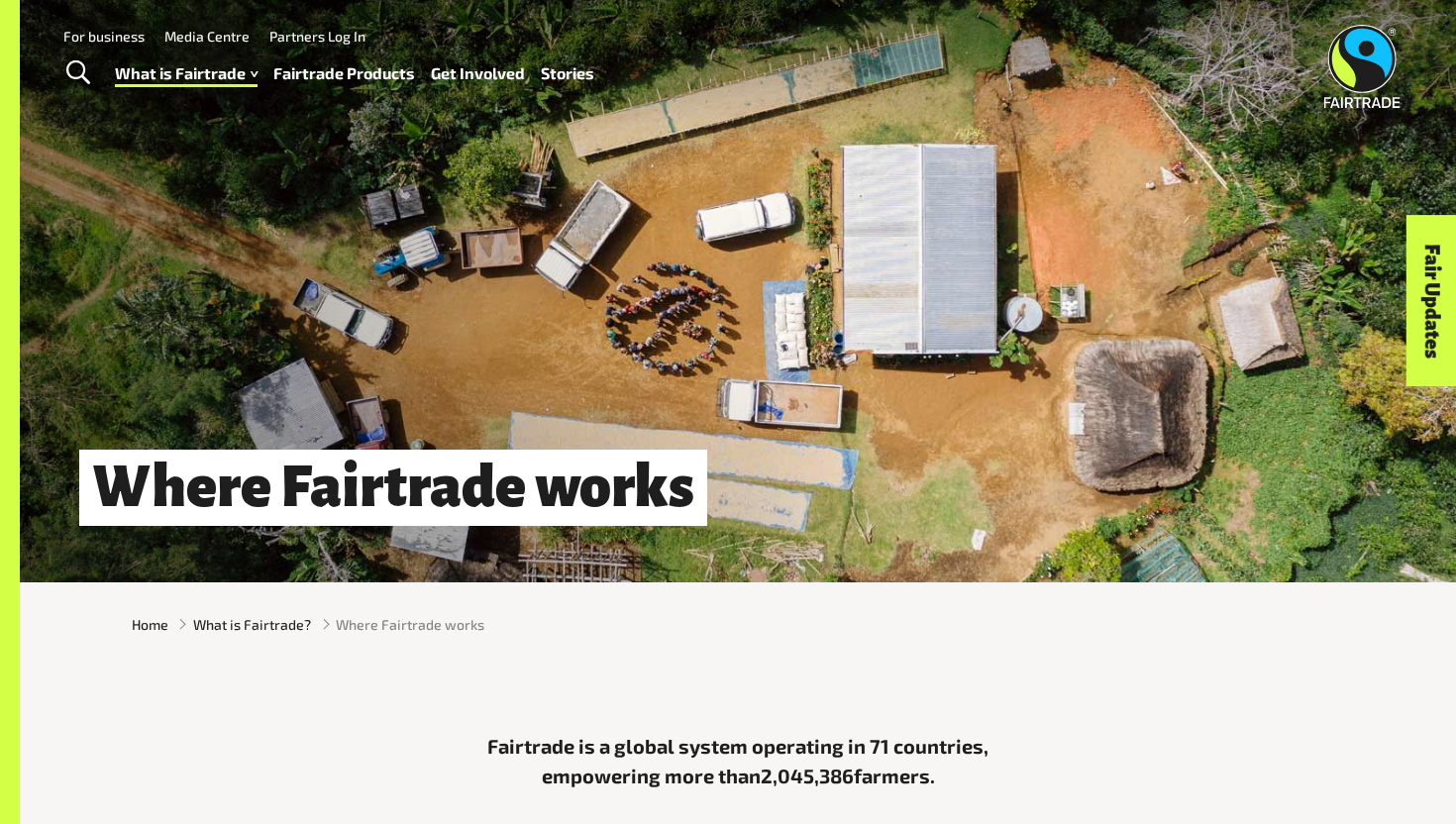 scroll, scrollTop: 0, scrollLeft: 0, axis: both 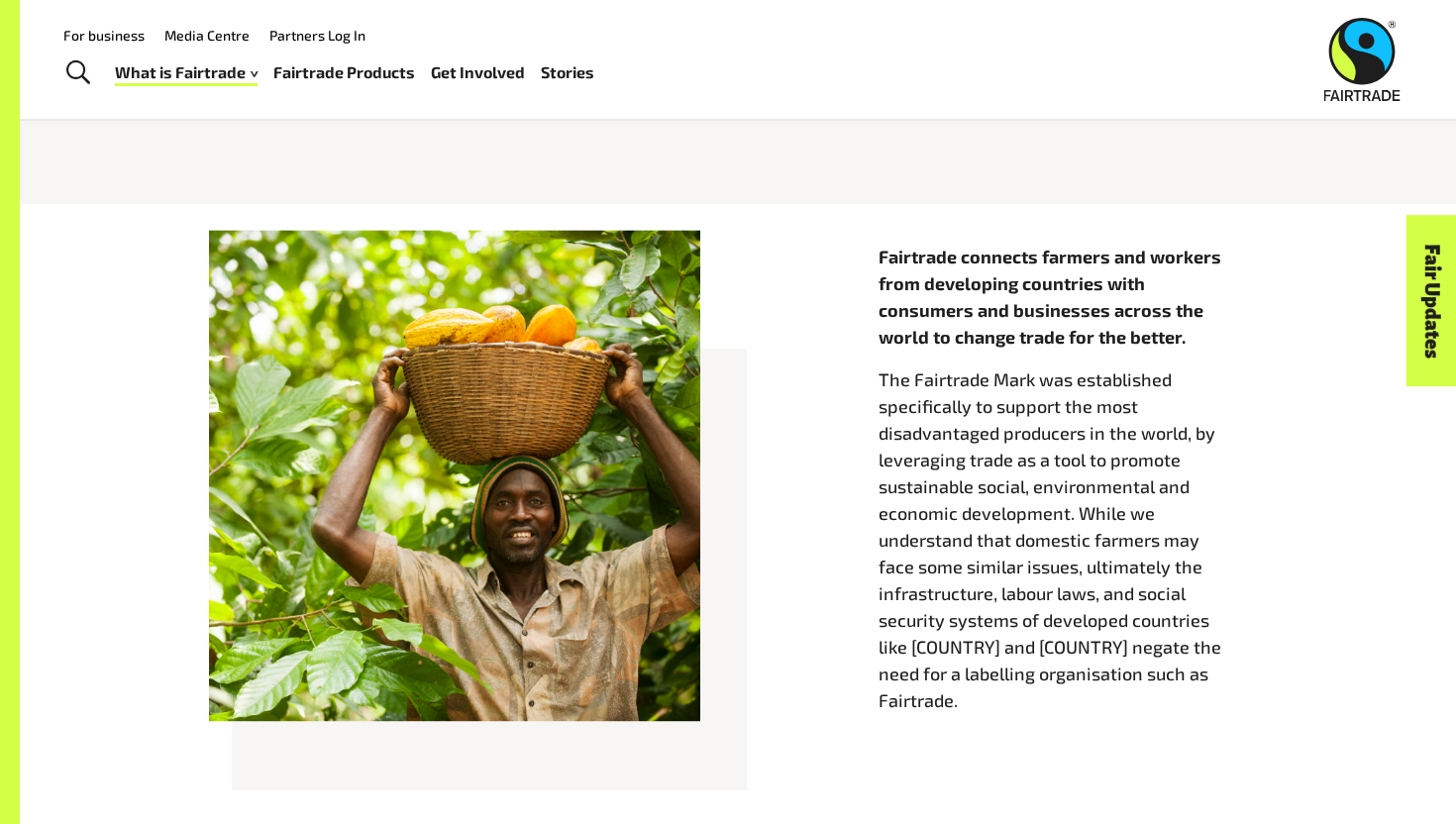 click on "Stories" at bounding box center (568, 72) 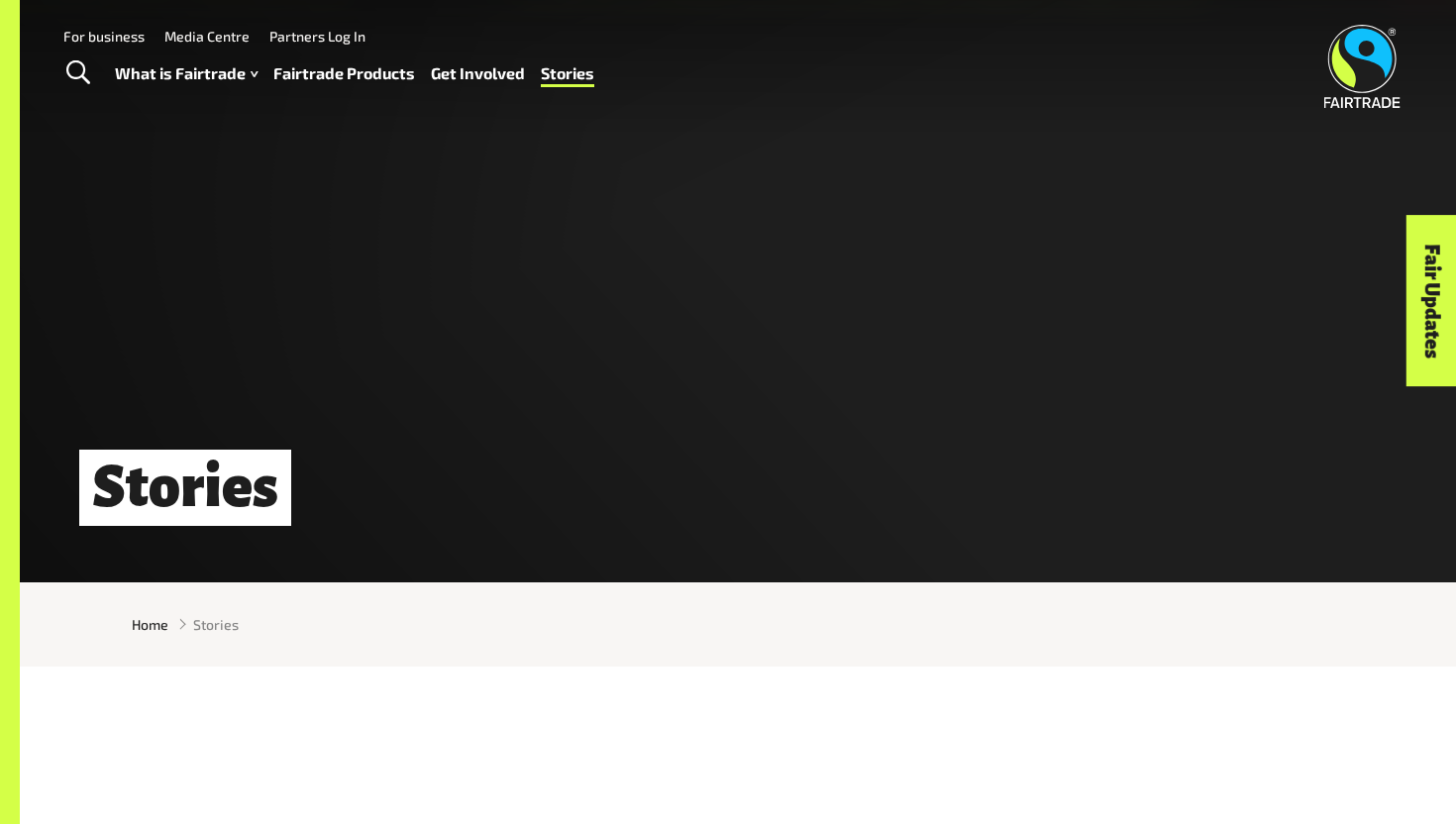 scroll, scrollTop: 0, scrollLeft: 0, axis: both 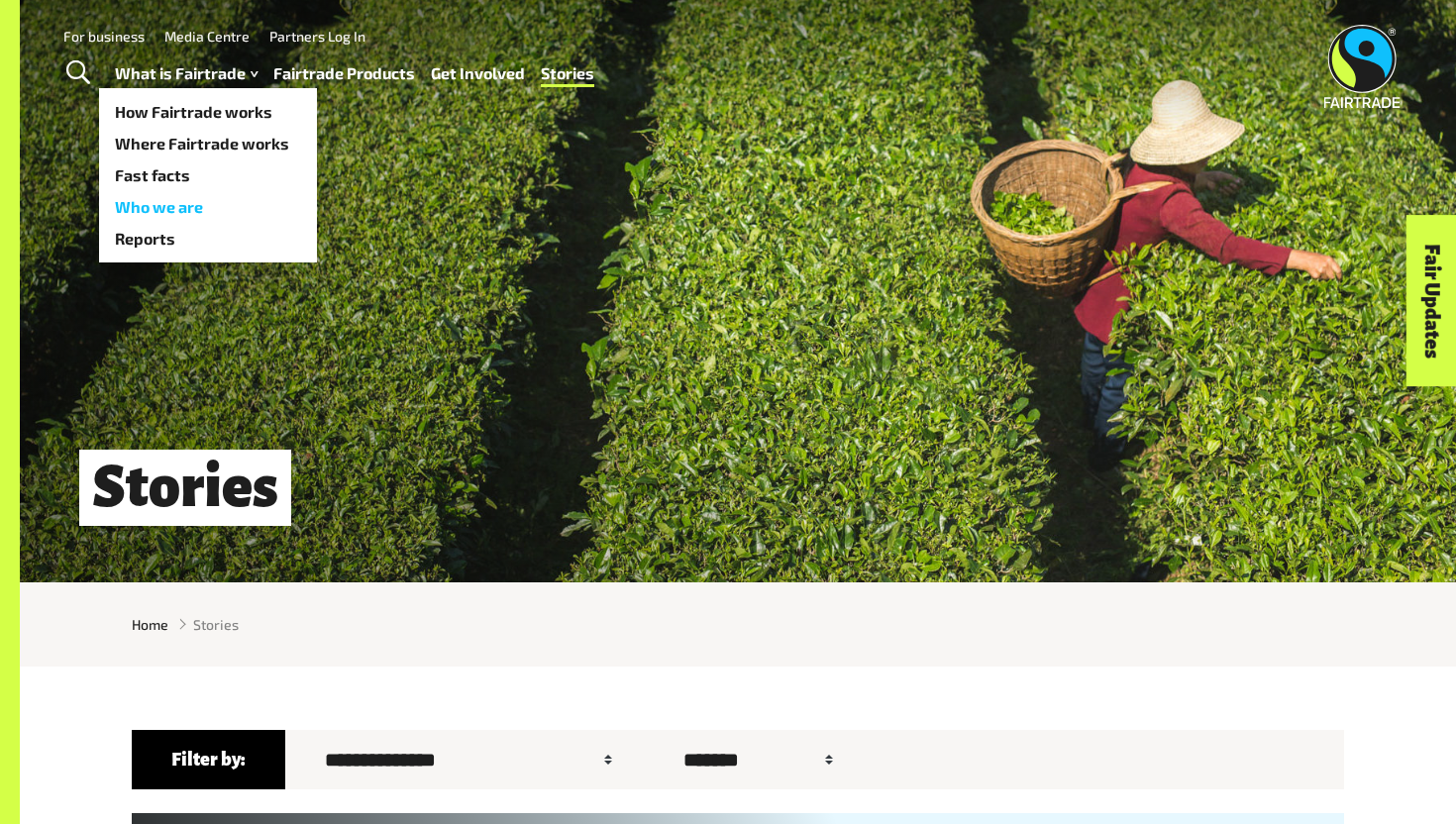 click on "Who we are" at bounding box center [208, 207] 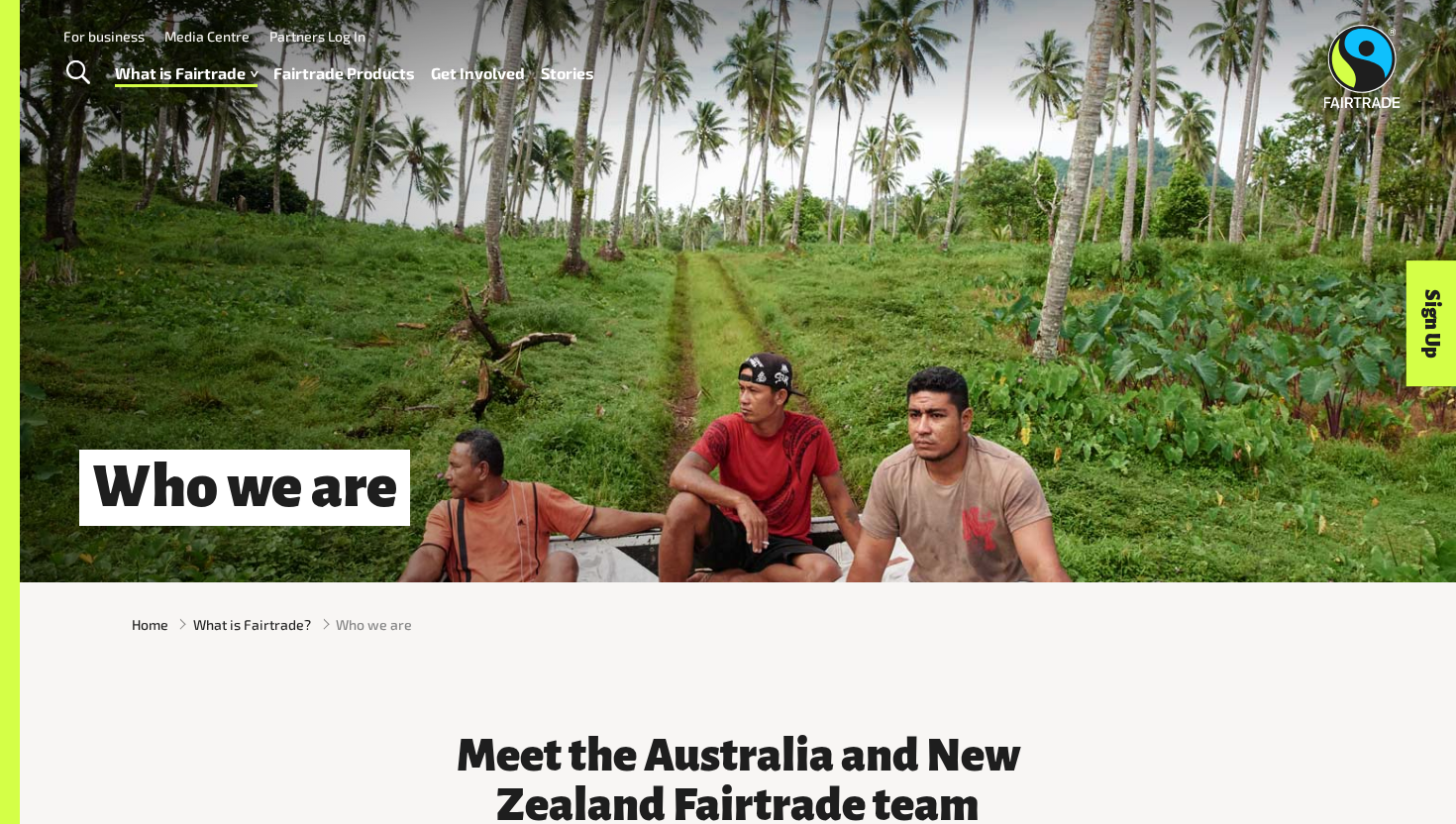 scroll, scrollTop: 0, scrollLeft: 0, axis: both 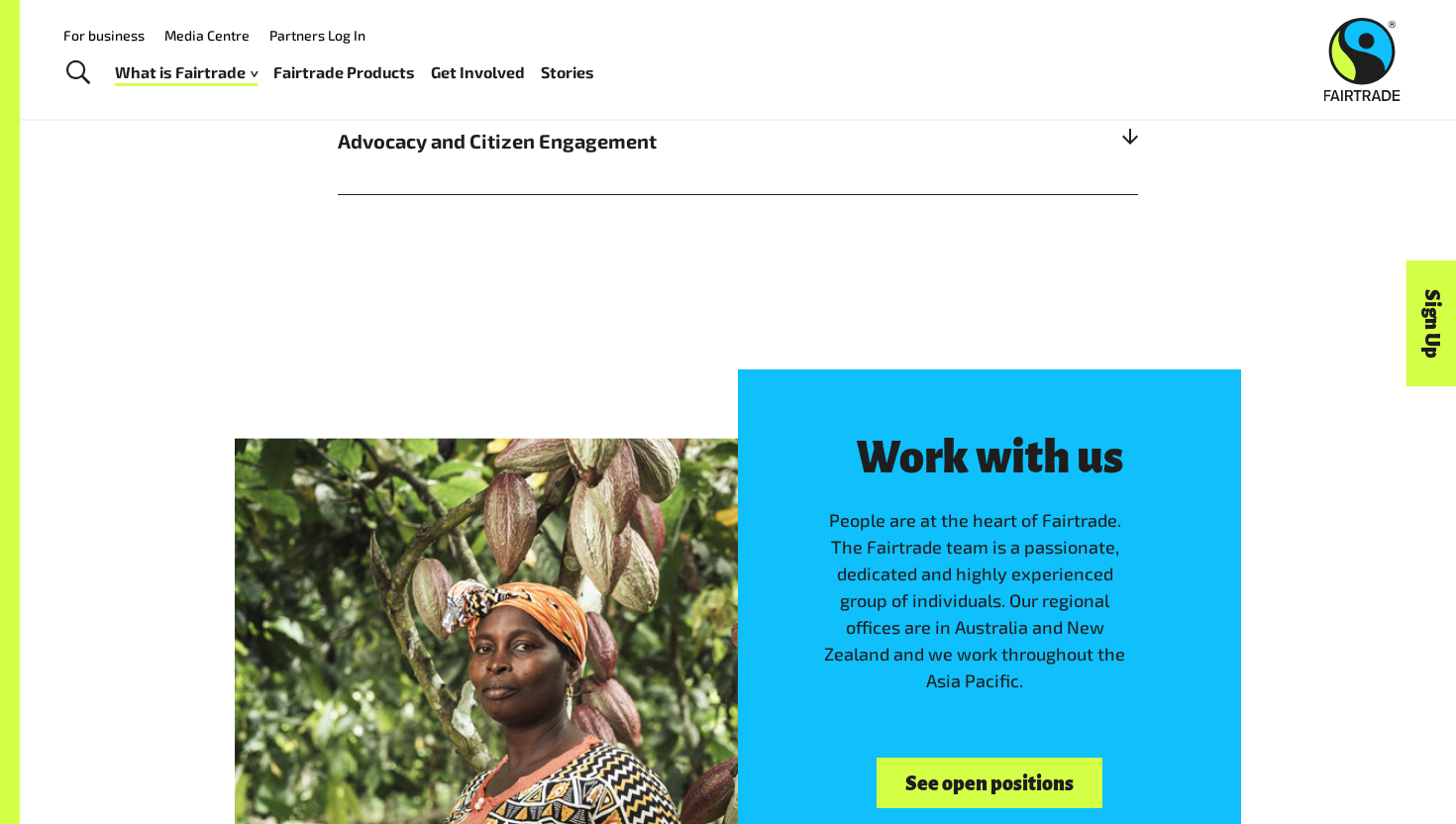 click on "Advocacy and Citizen Engagement" at bounding box center (638, 141) 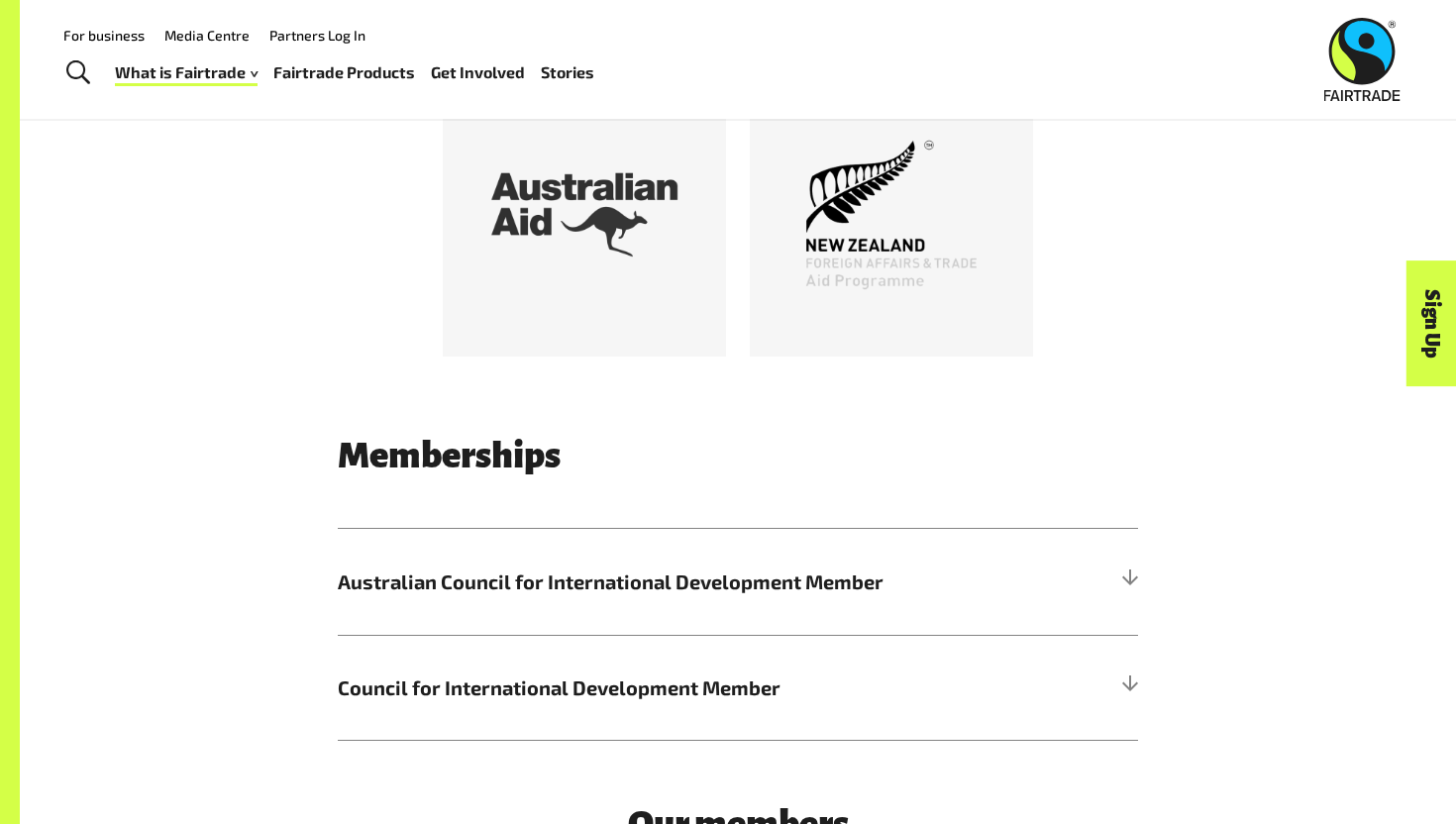 scroll, scrollTop: 4595, scrollLeft: 0, axis: vertical 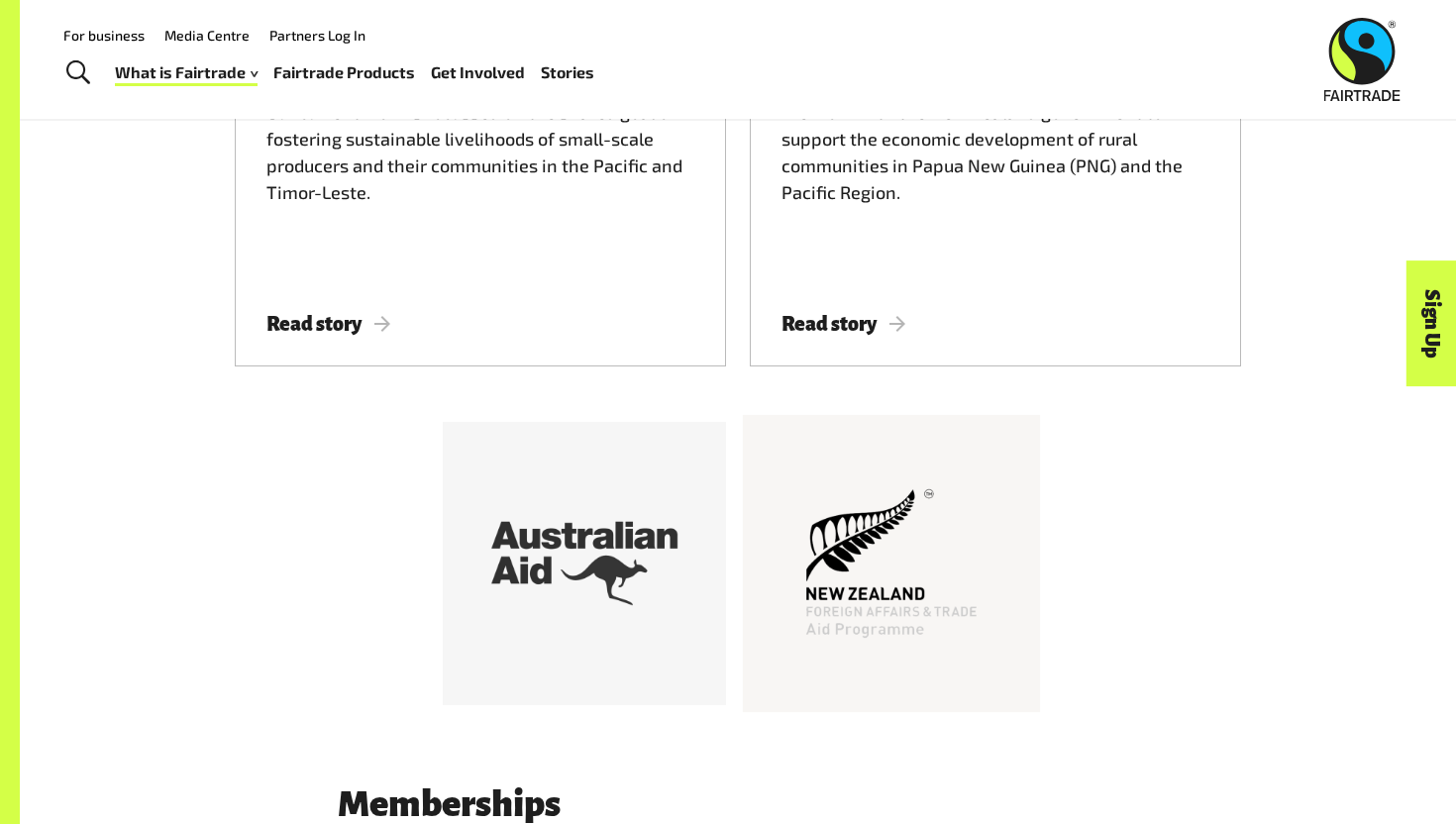 click at bounding box center [891, 564] 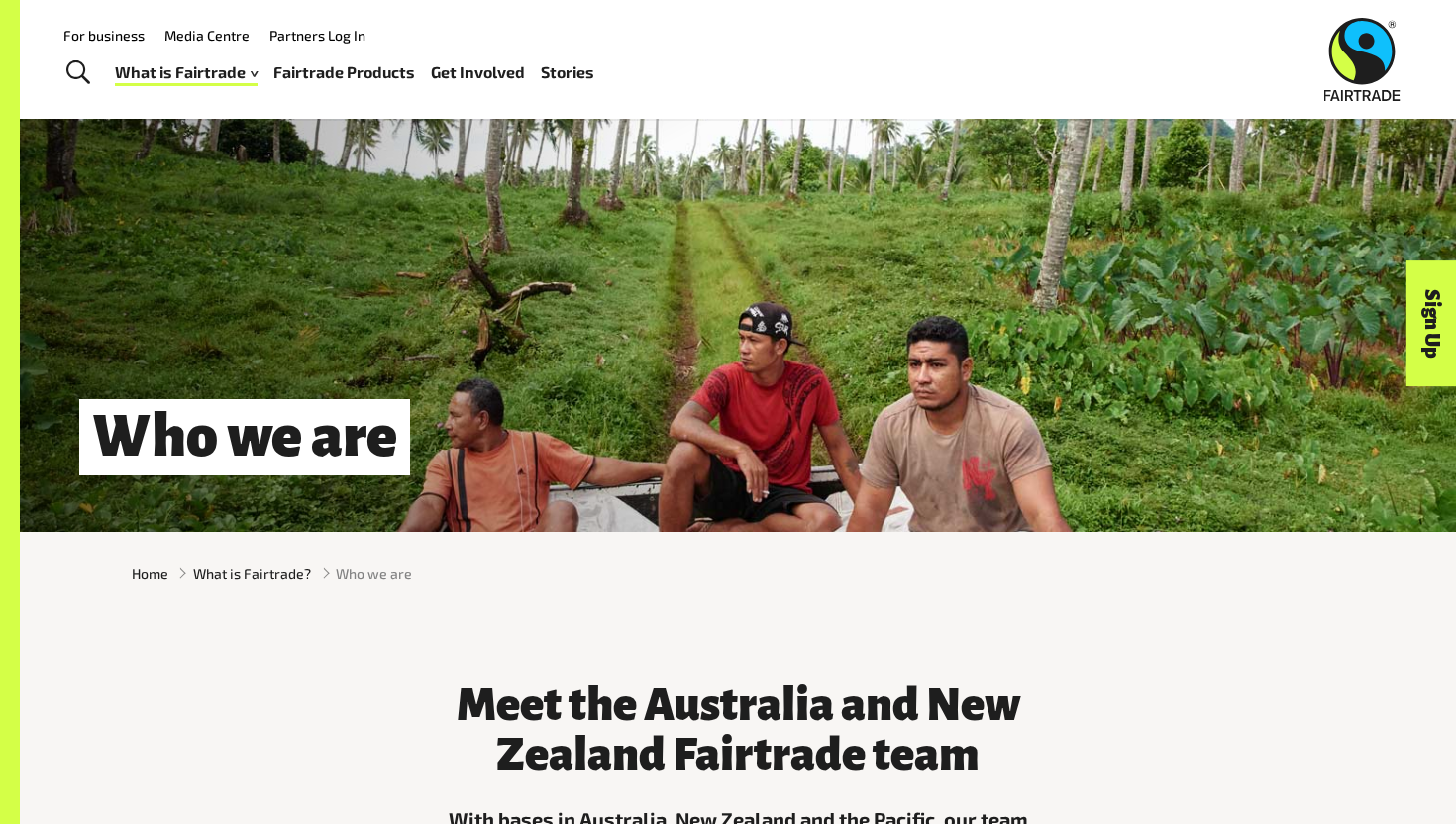 scroll, scrollTop: 31, scrollLeft: 0, axis: vertical 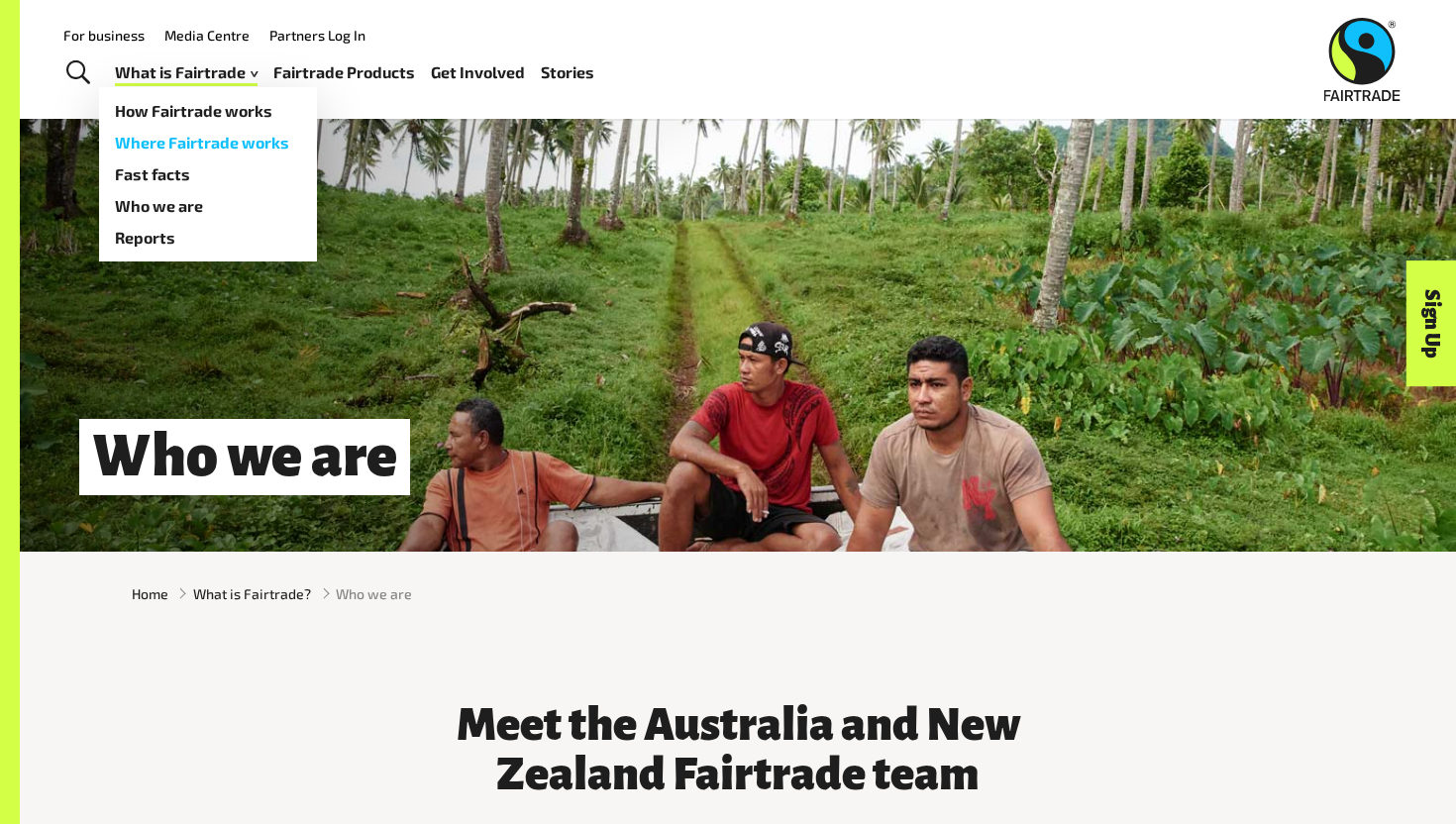 click on "Where Fairtrade works" at bounding box center (208, 143) 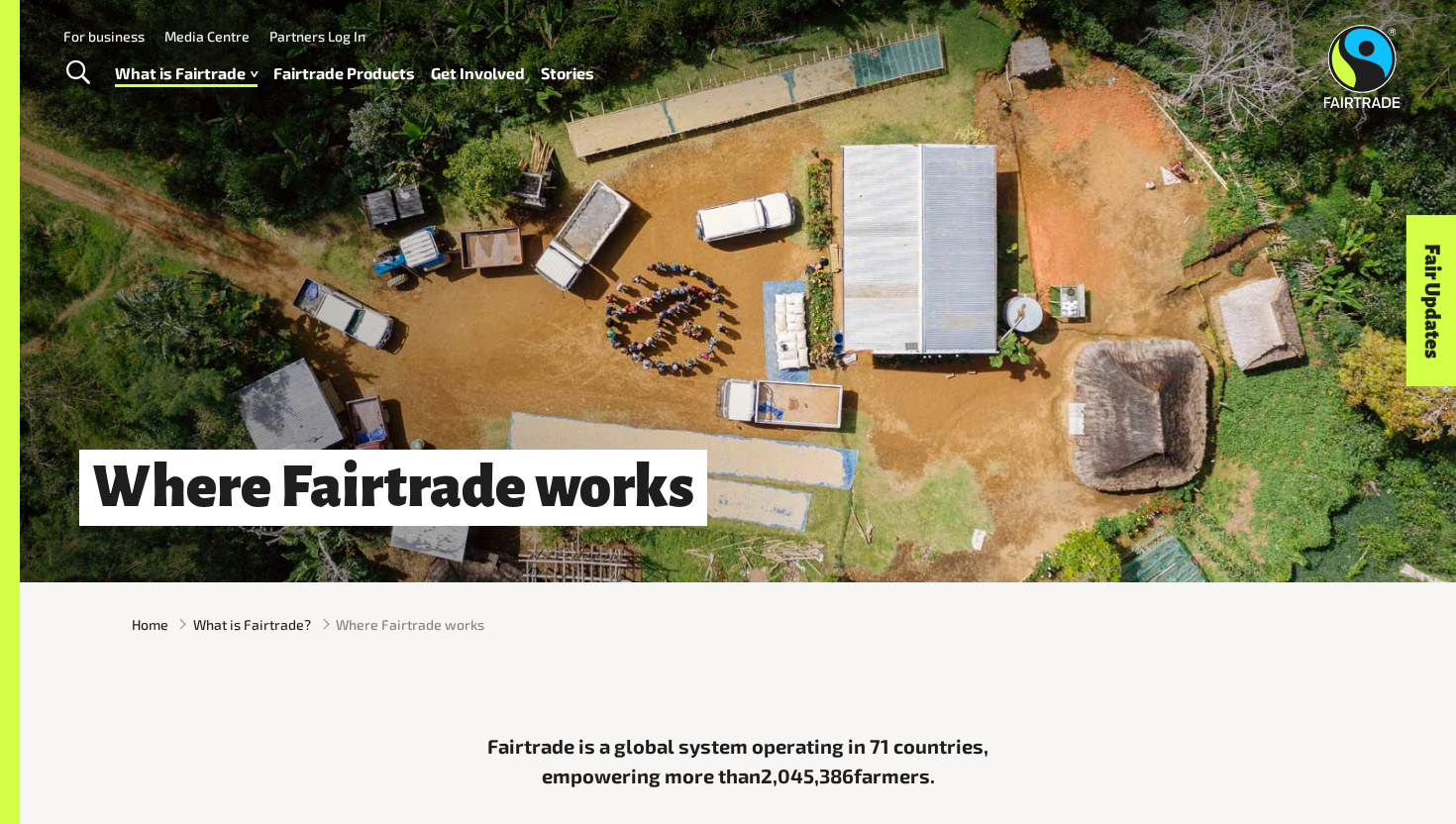 scroll, scrollTop: 0, scrollLeft: 0, axis: both 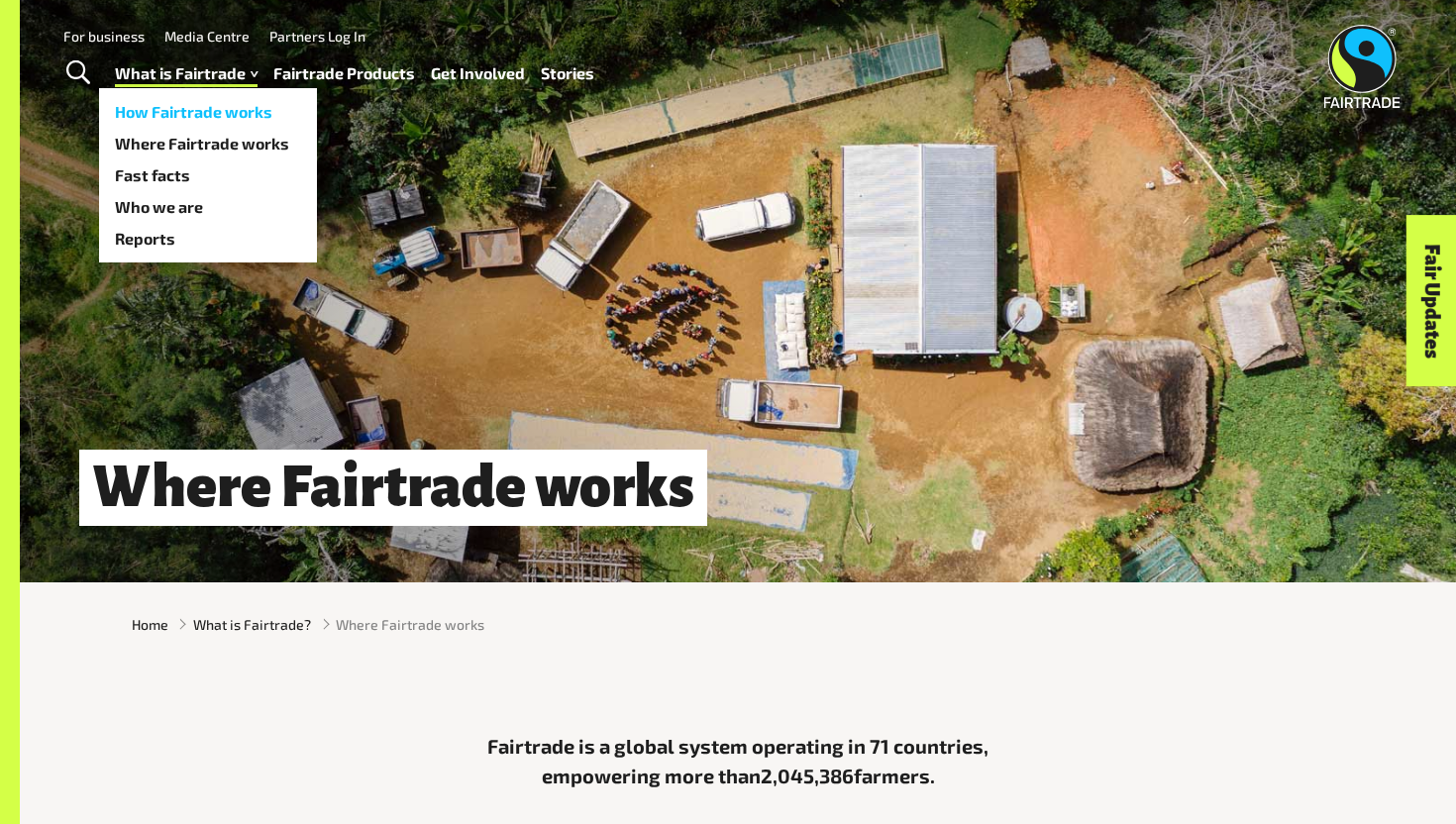 click on "How Fairtrade works" at bounding box center [208, 112] 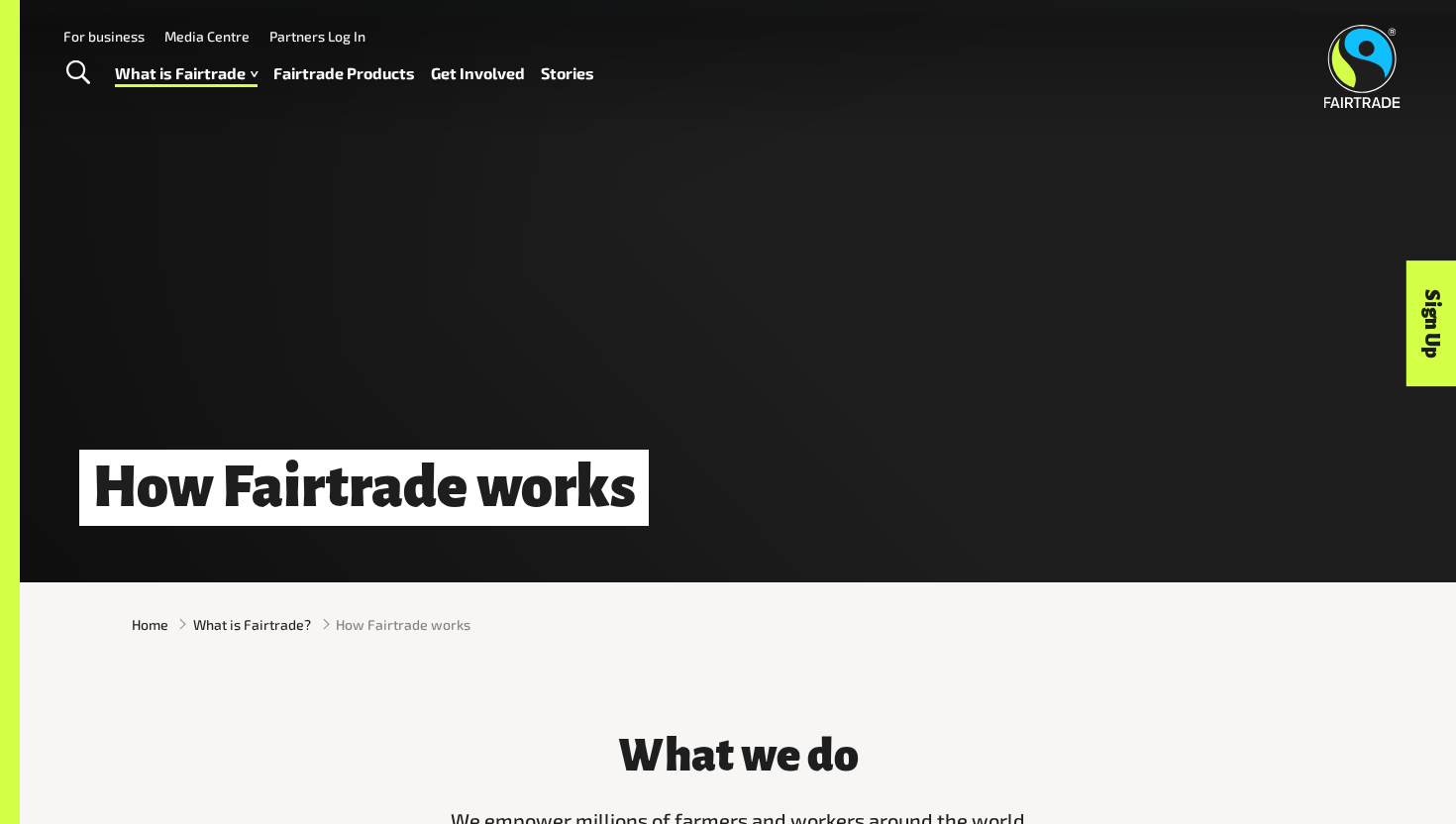 scroll, scrollTop: 0, scrollLeft: 0, axis: both 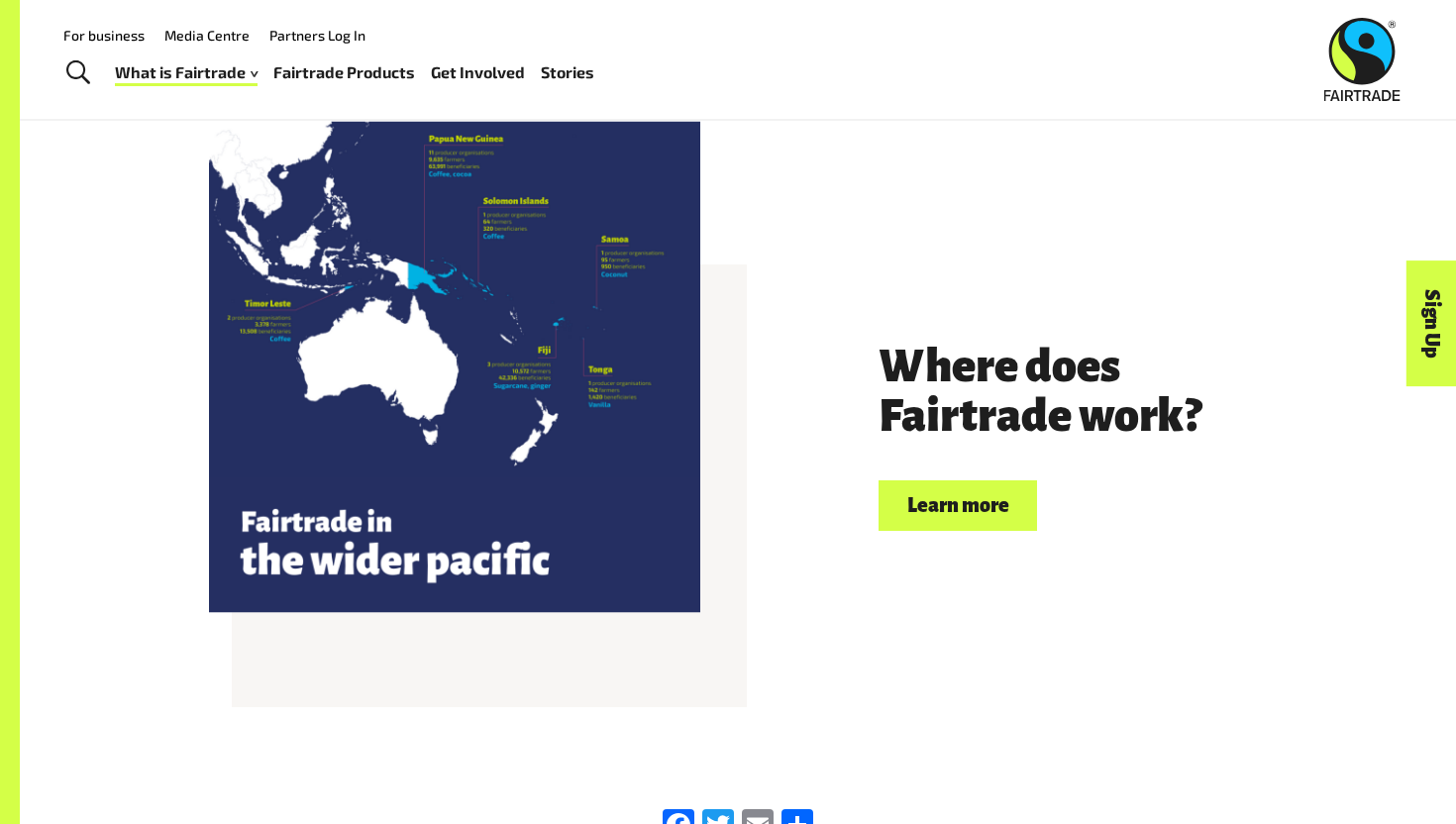 click on "Learn more" at bounding box center (958, 505) 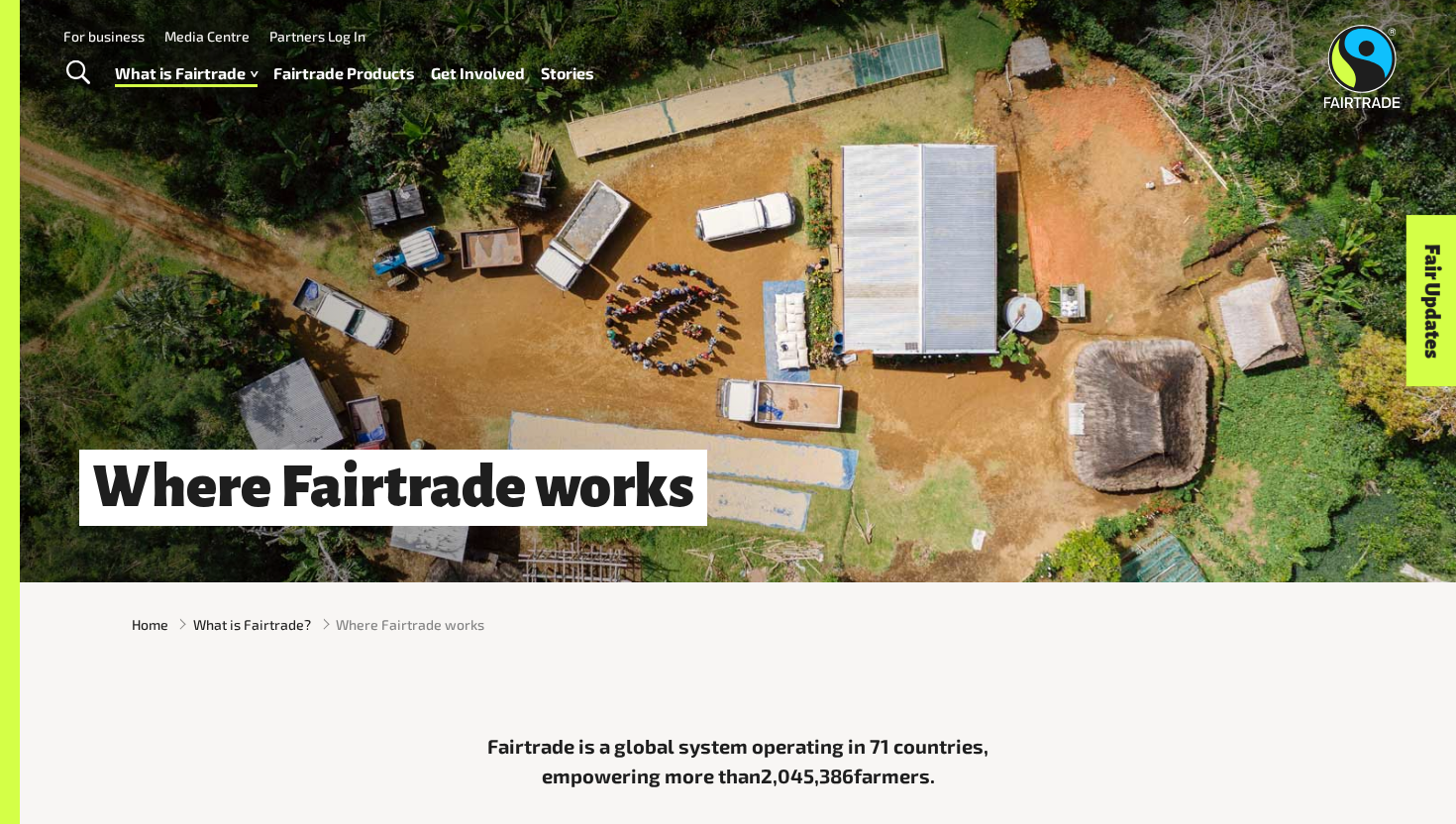 scroll, scrollTop: 0, scrollLeft: 0, axis: both 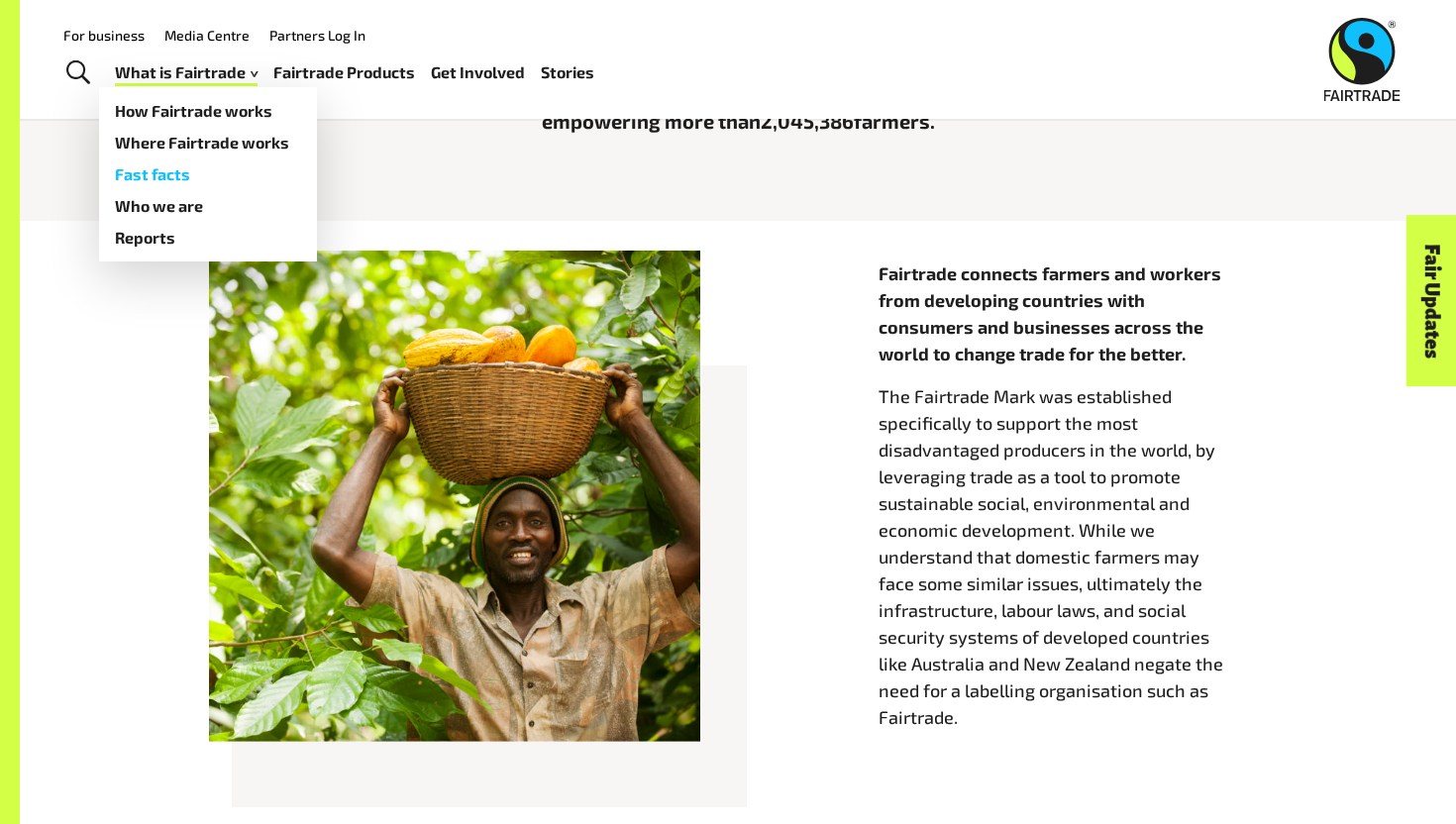 click on "Fast facts" at bounding box center (208, 174) 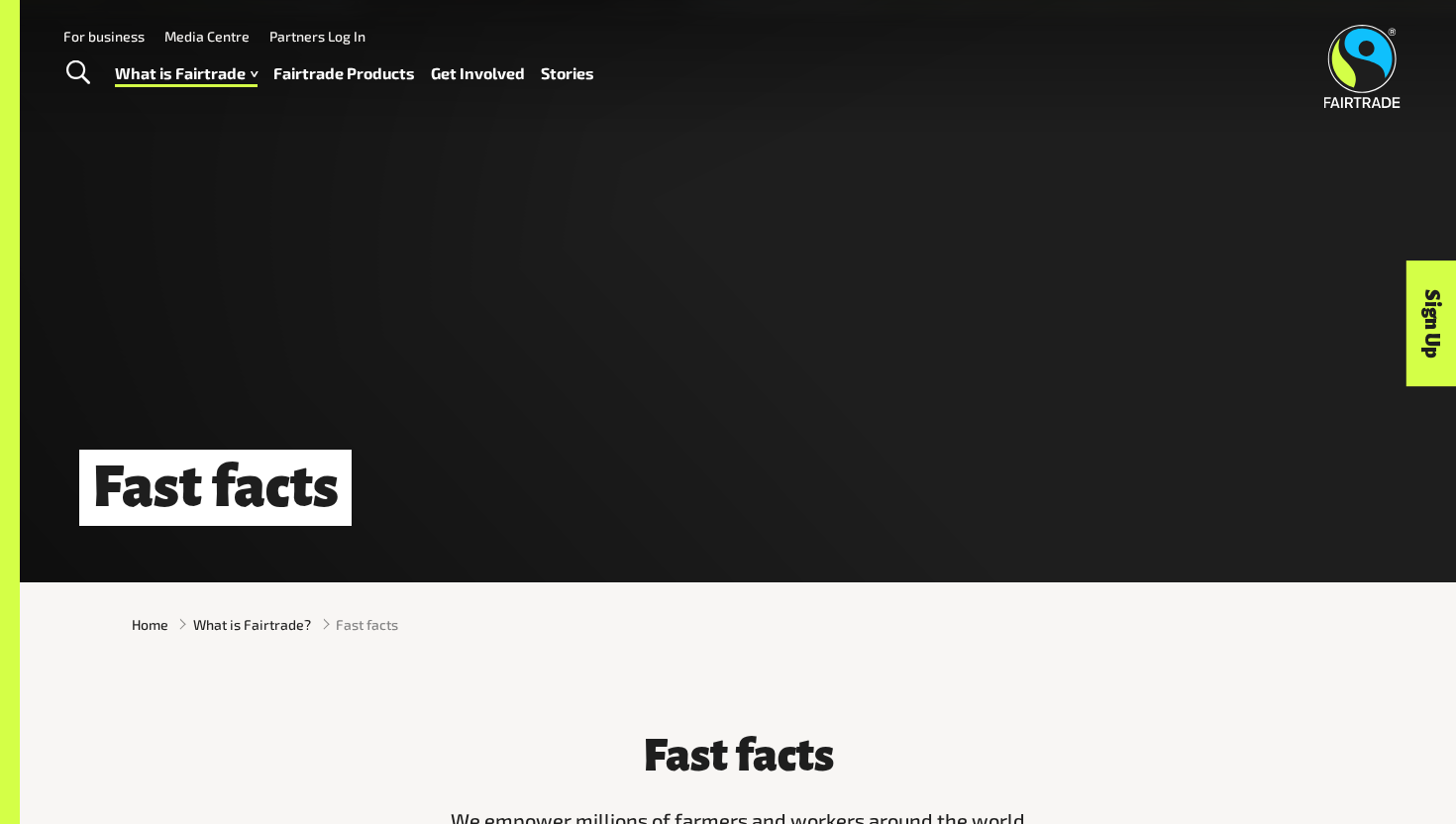 scroll, scrollTop: 0, scrollLeft: 0, axis: both 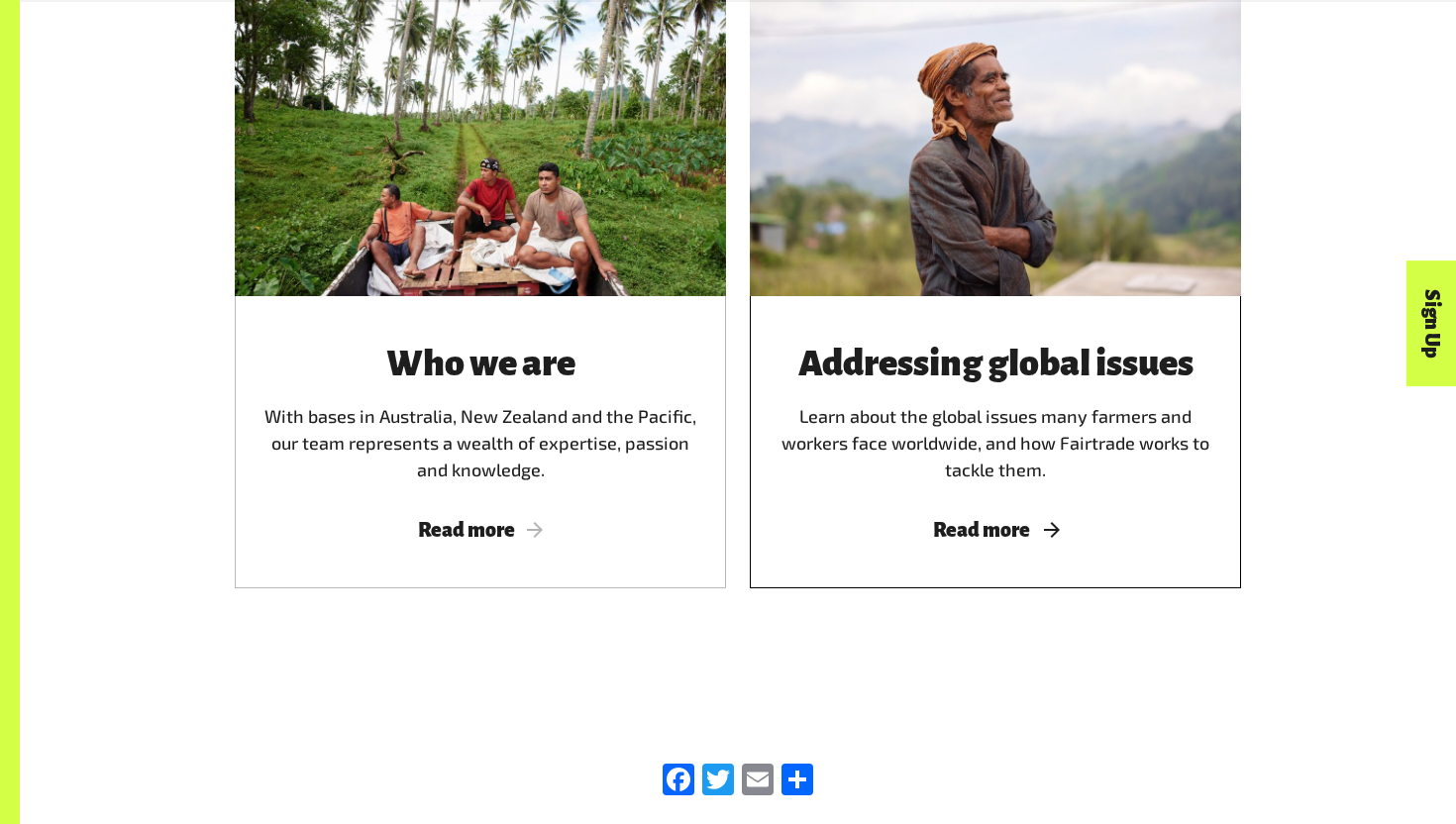 click on "Addressing global issues
Learn about the global issues many farmers and workers face worldwide, and how Fairtrade works to tackle them.
Read more" at bounding box center [995, 442] 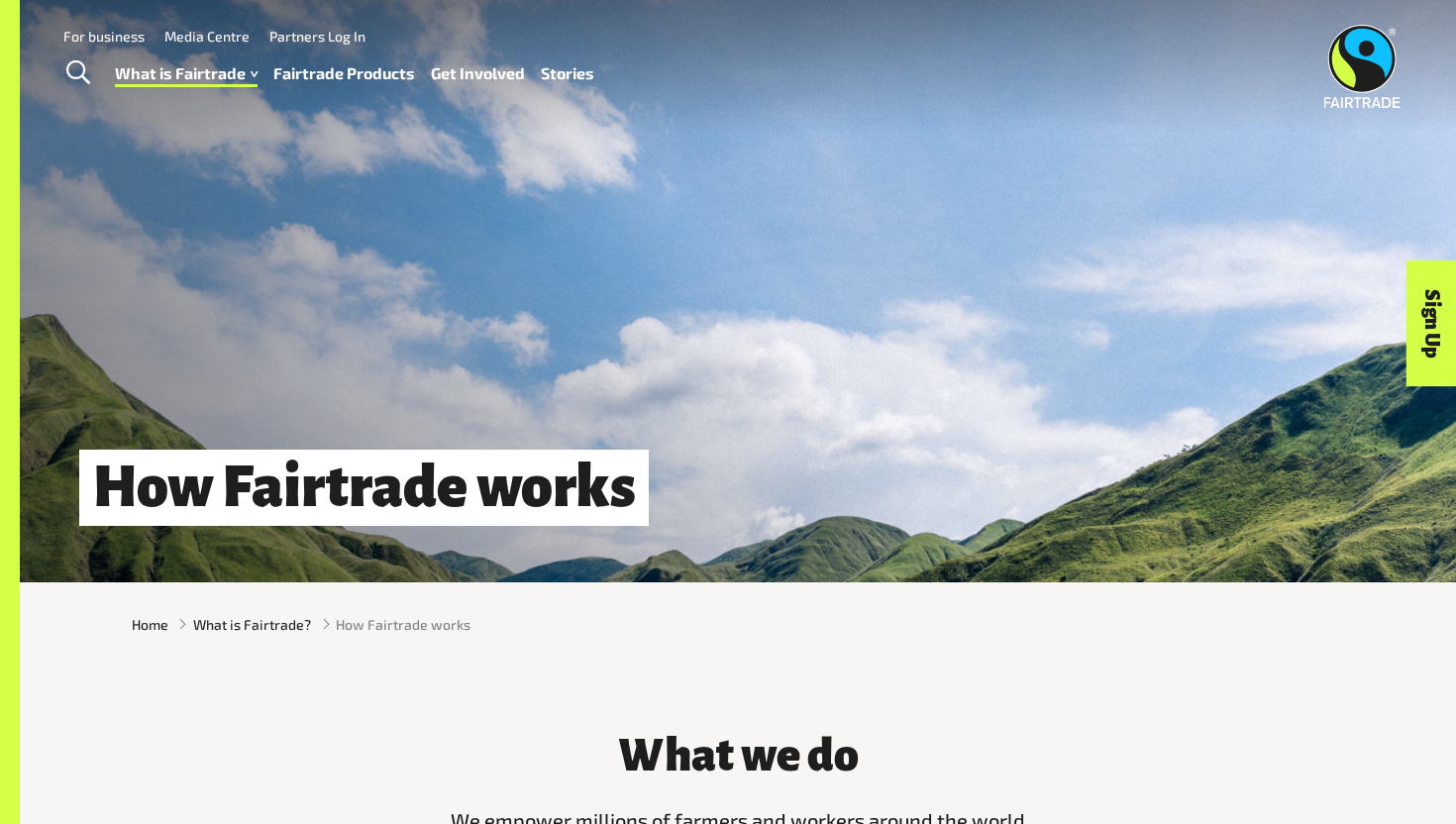 scroll, scrollTop: 0, scrollLeft: 0, axis: both 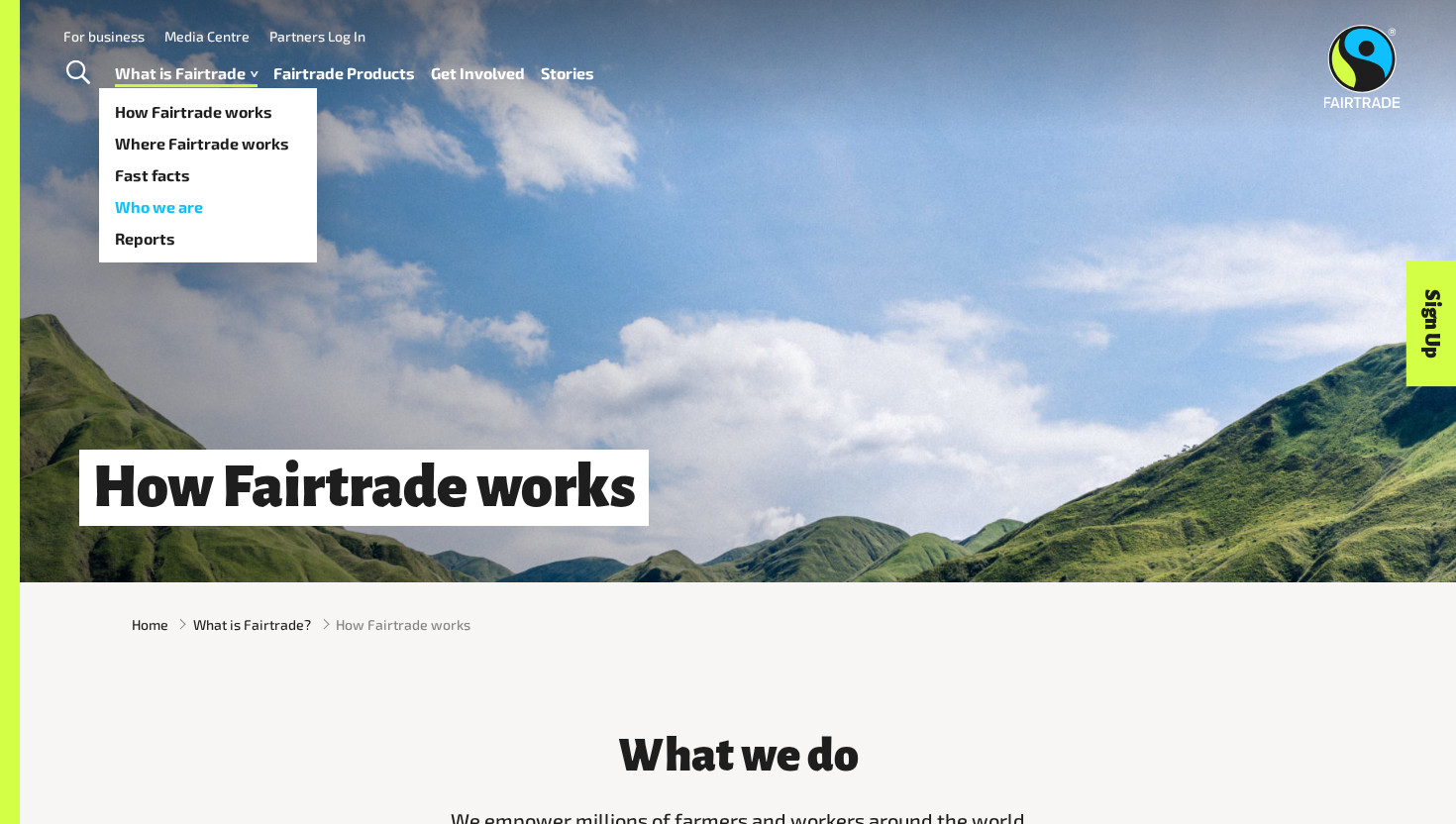 click on "Who we are" at bounding box center (208, 207) 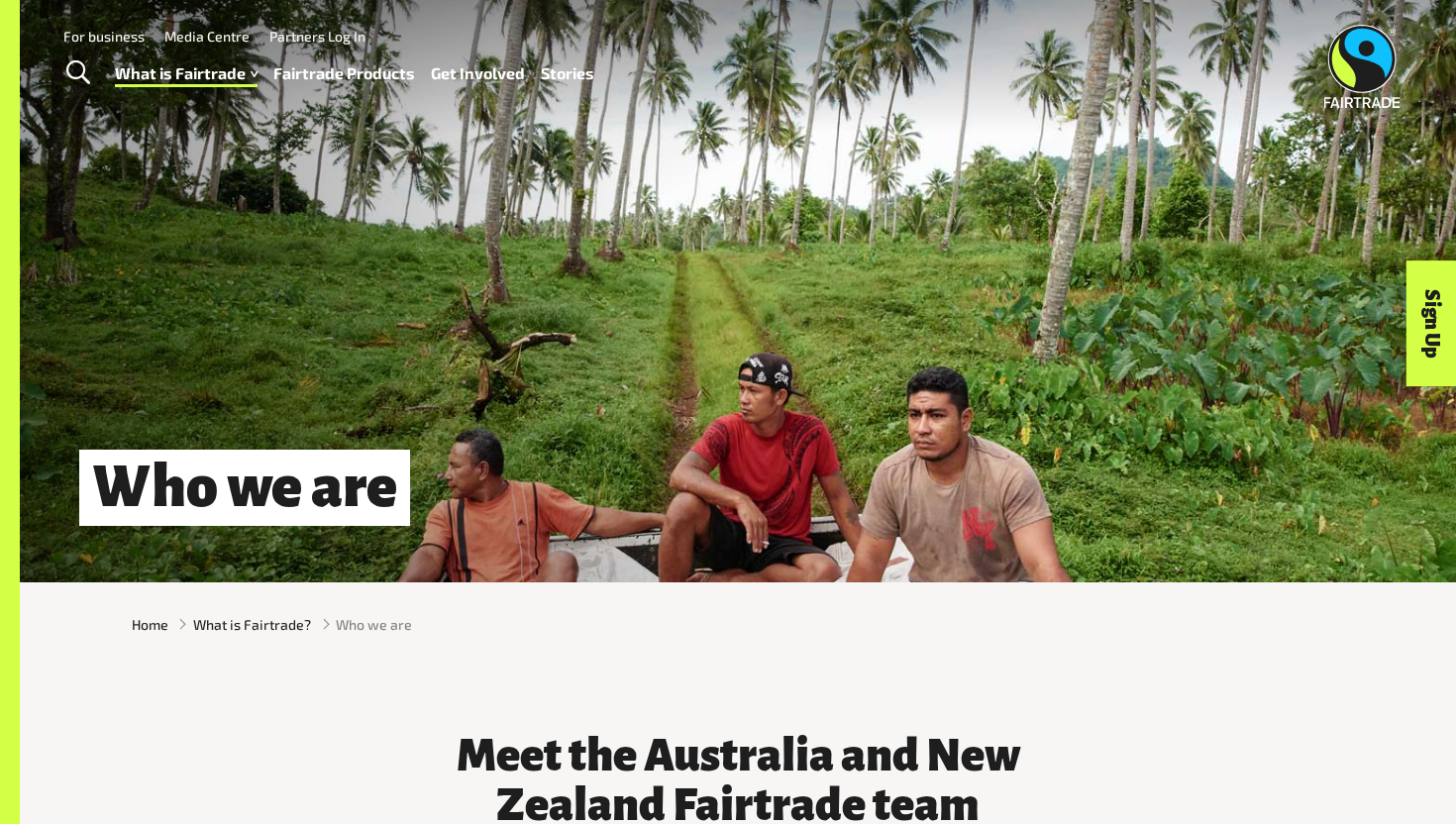 scroll, scrollTop: 0, scrollLeft: 0, axis: both 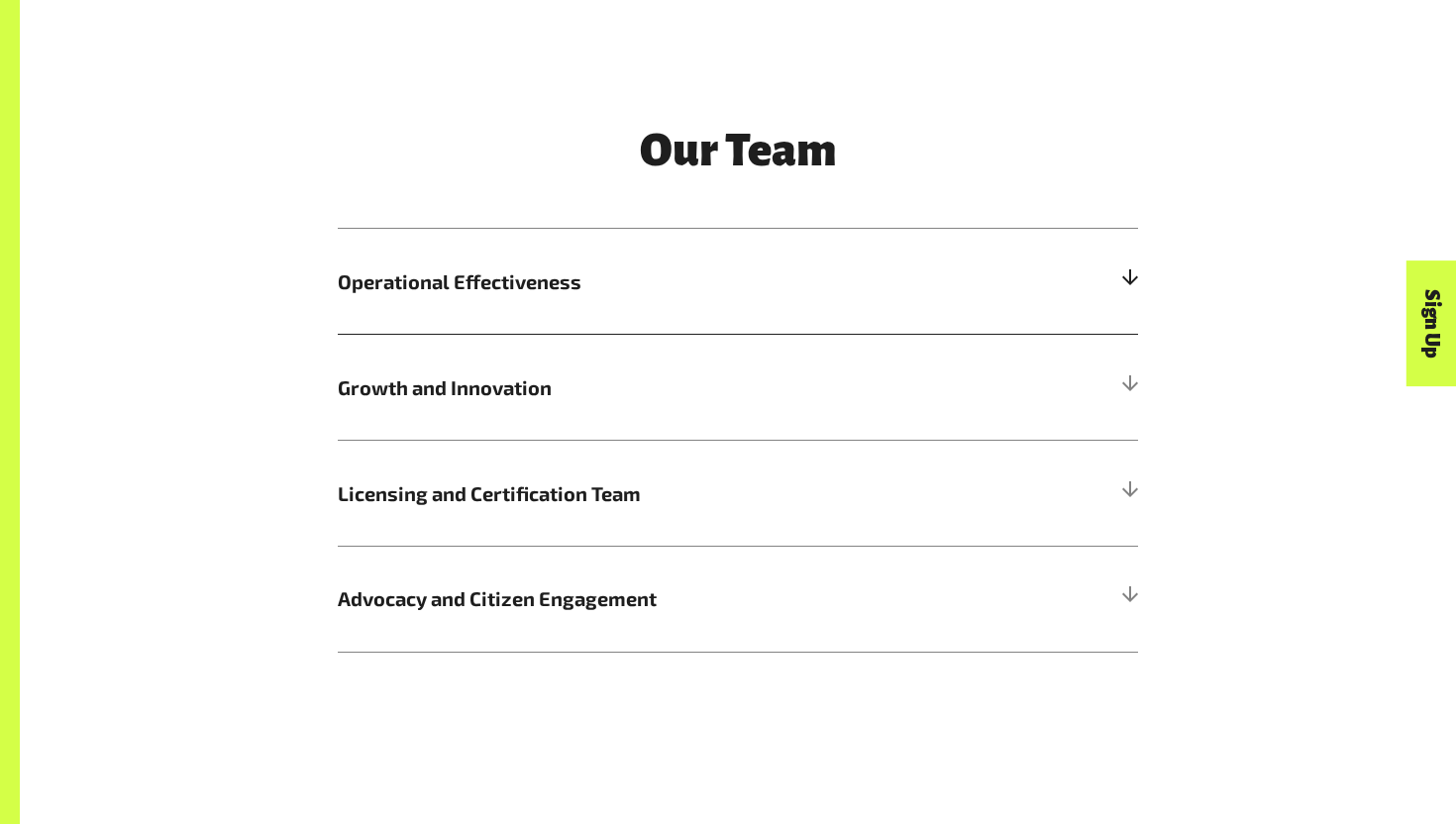 click on "Operational Effectiveness" at bounding box center (738, 281) 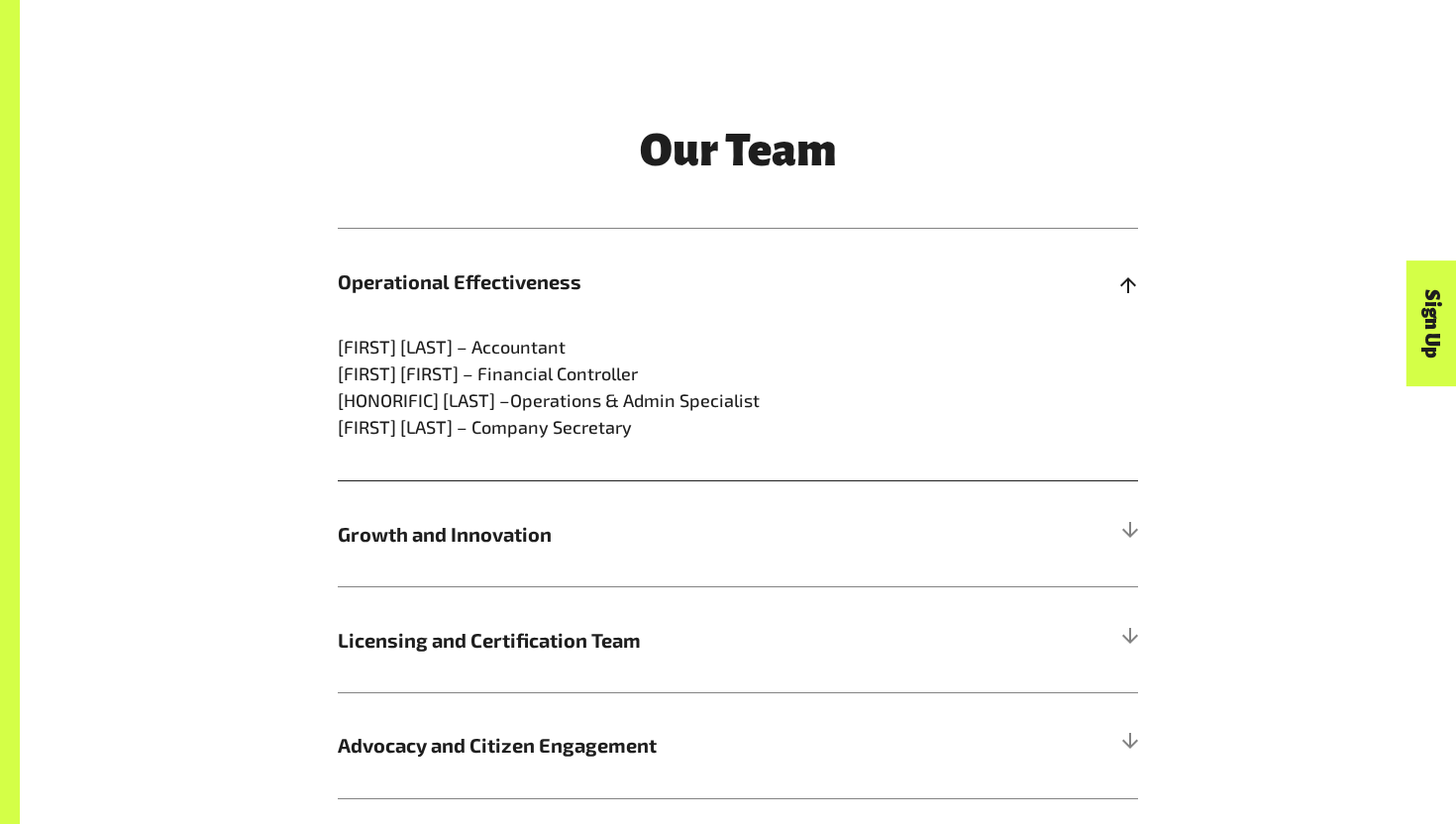 click on "Operational Effectiveness" at bounding box center [738, 281] 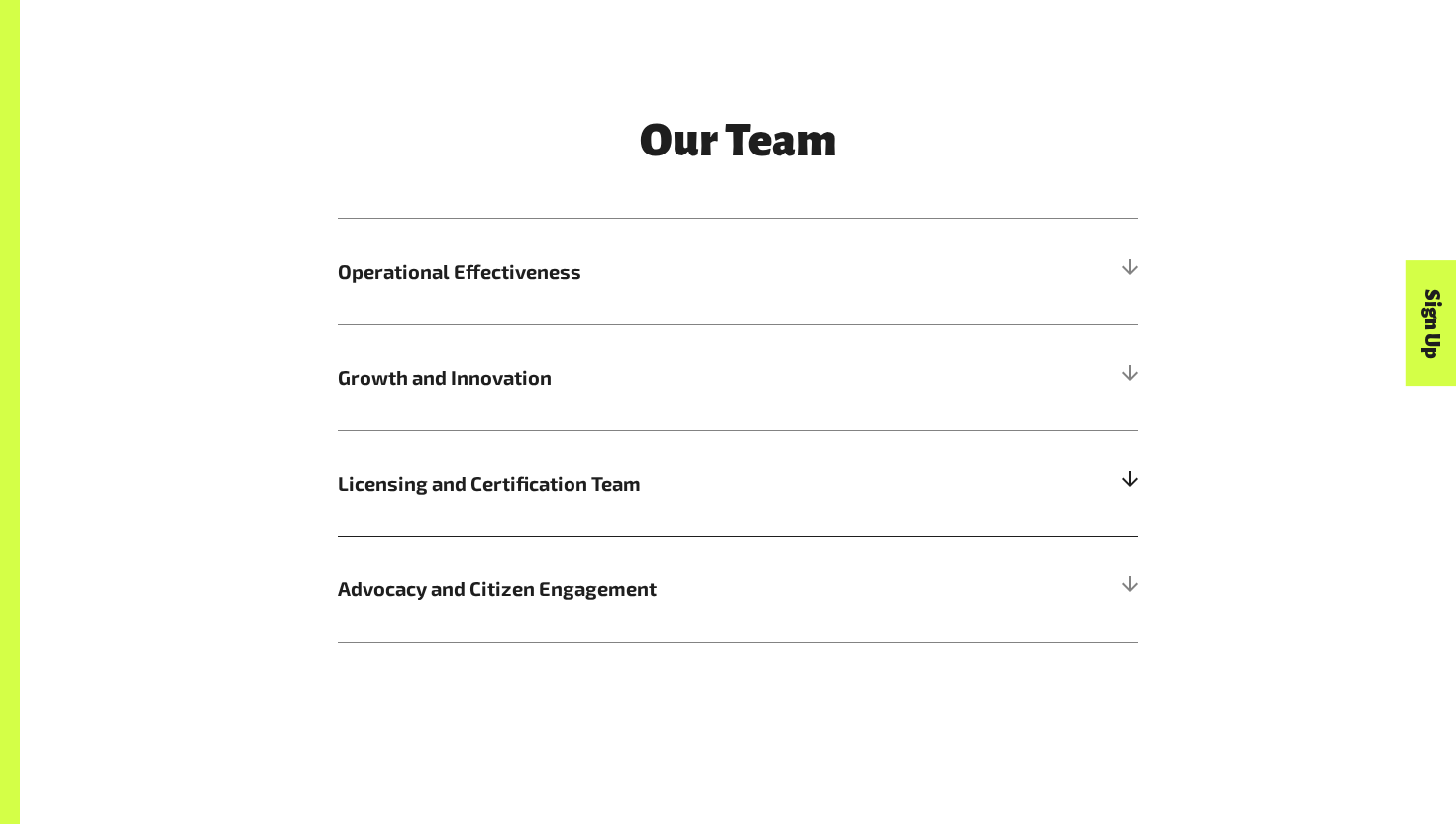 scroll, scrollTop: 2244, scrollLeft: 0, axis: vertical 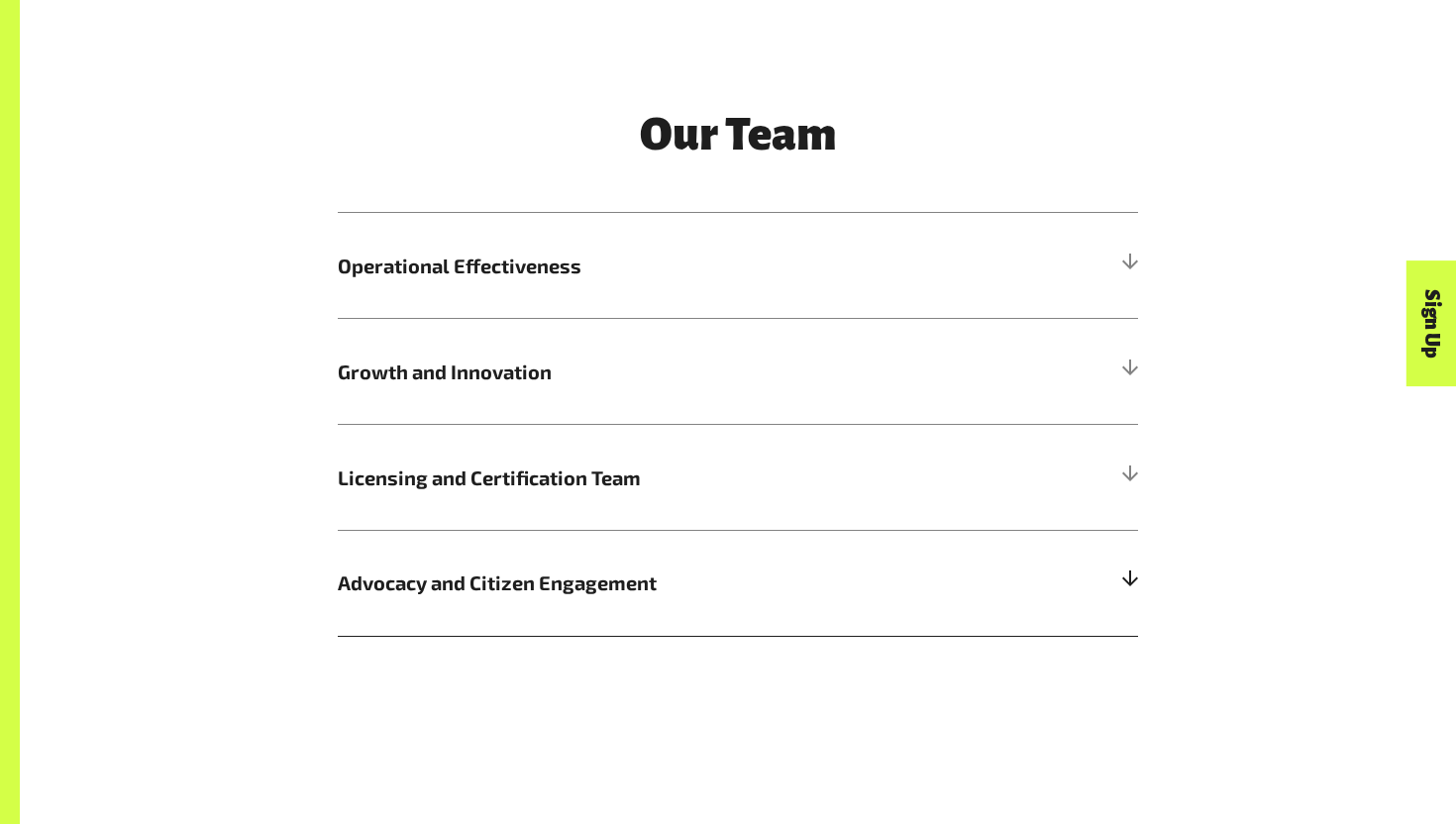 click on "Advocacy and Citizen Engagement" at bounding box center (738, 582) 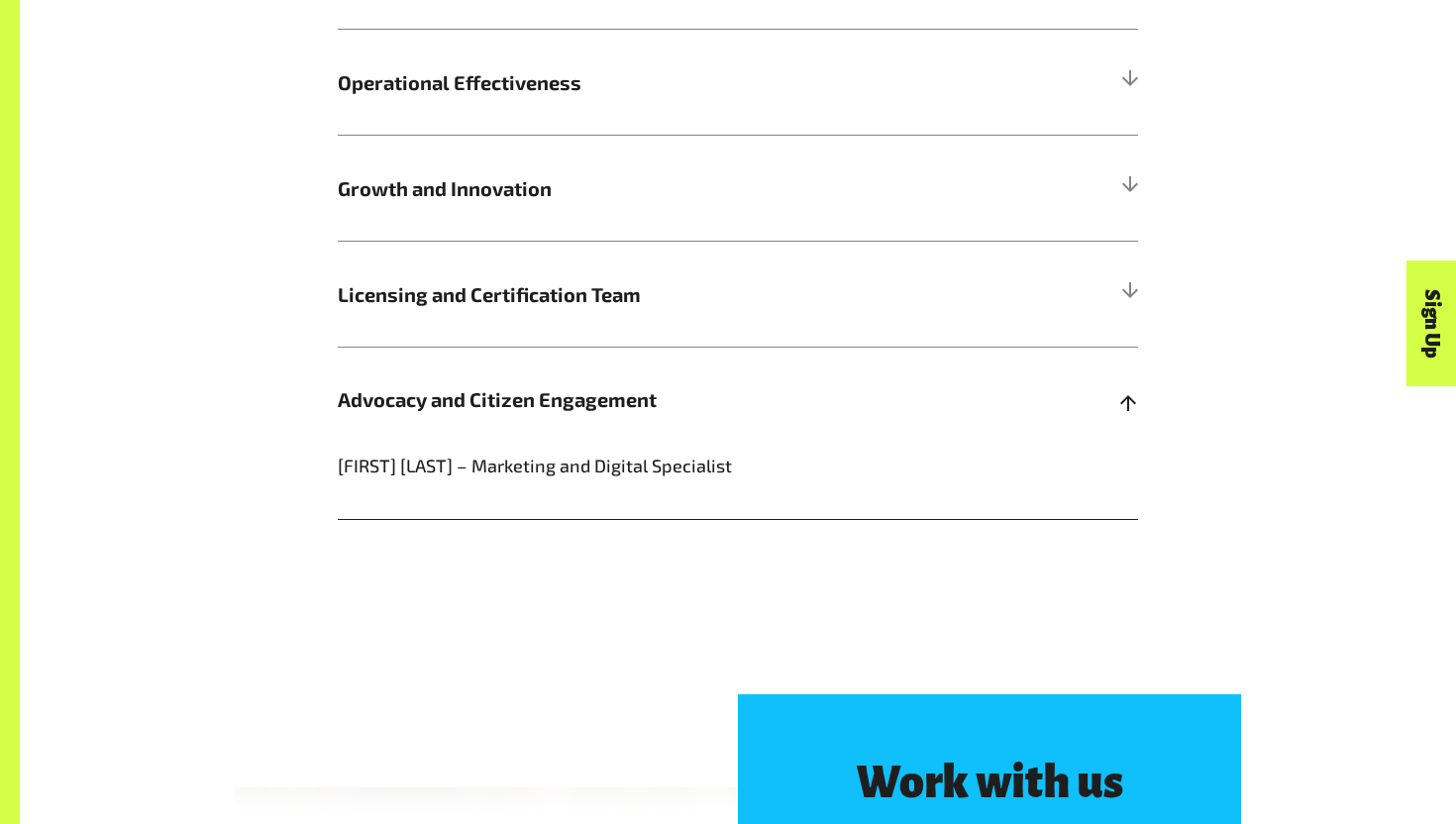 scroll, scrollTop: 2564, scrollLeft: 0, axis: vertical 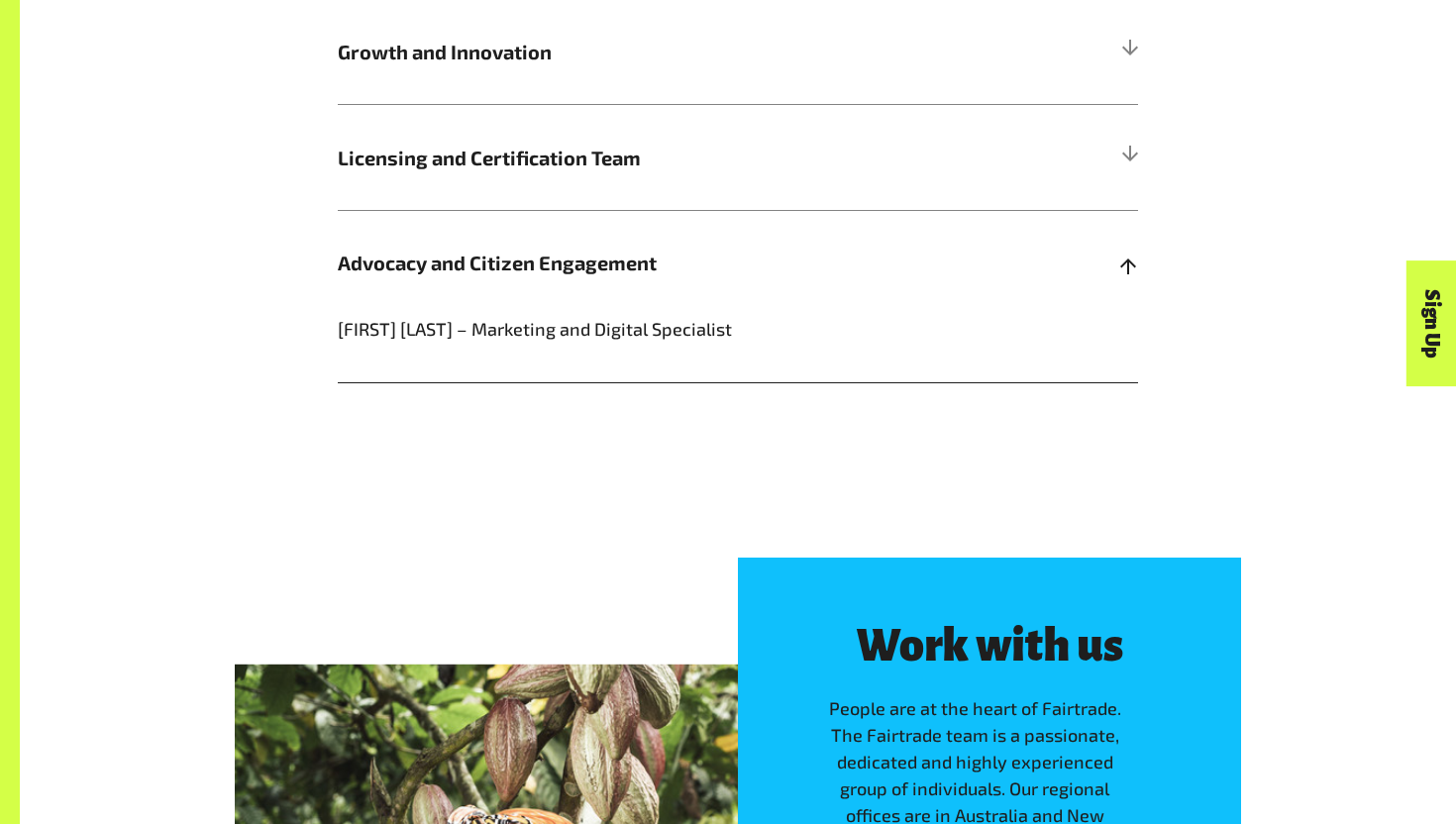 click on "Sophie Cairns- Marketing and Digital Specialist" at bounding box center [738, 329] 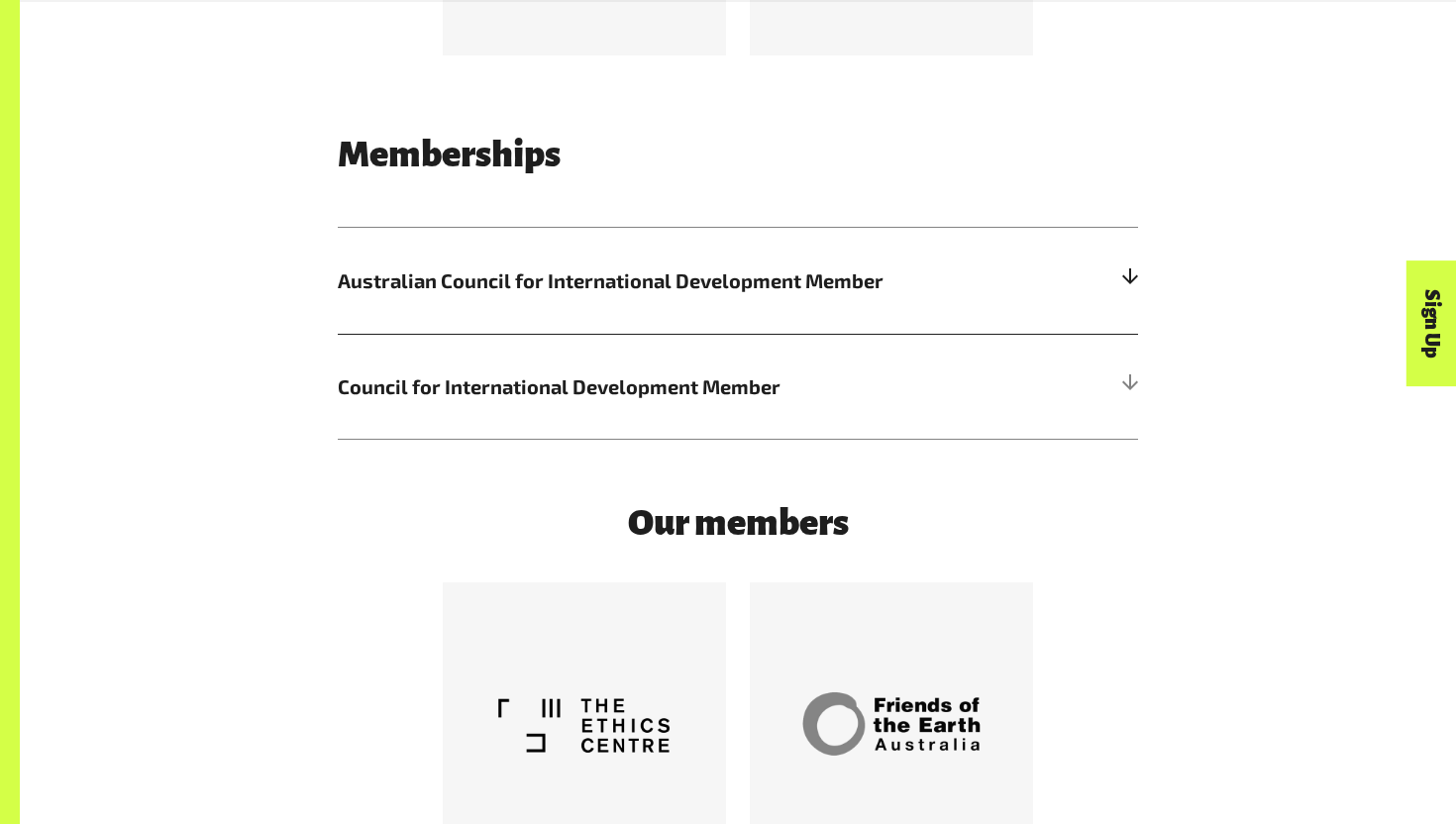 scroll, scrollTop: 5182, scrollLeft: 0, axis: vertical 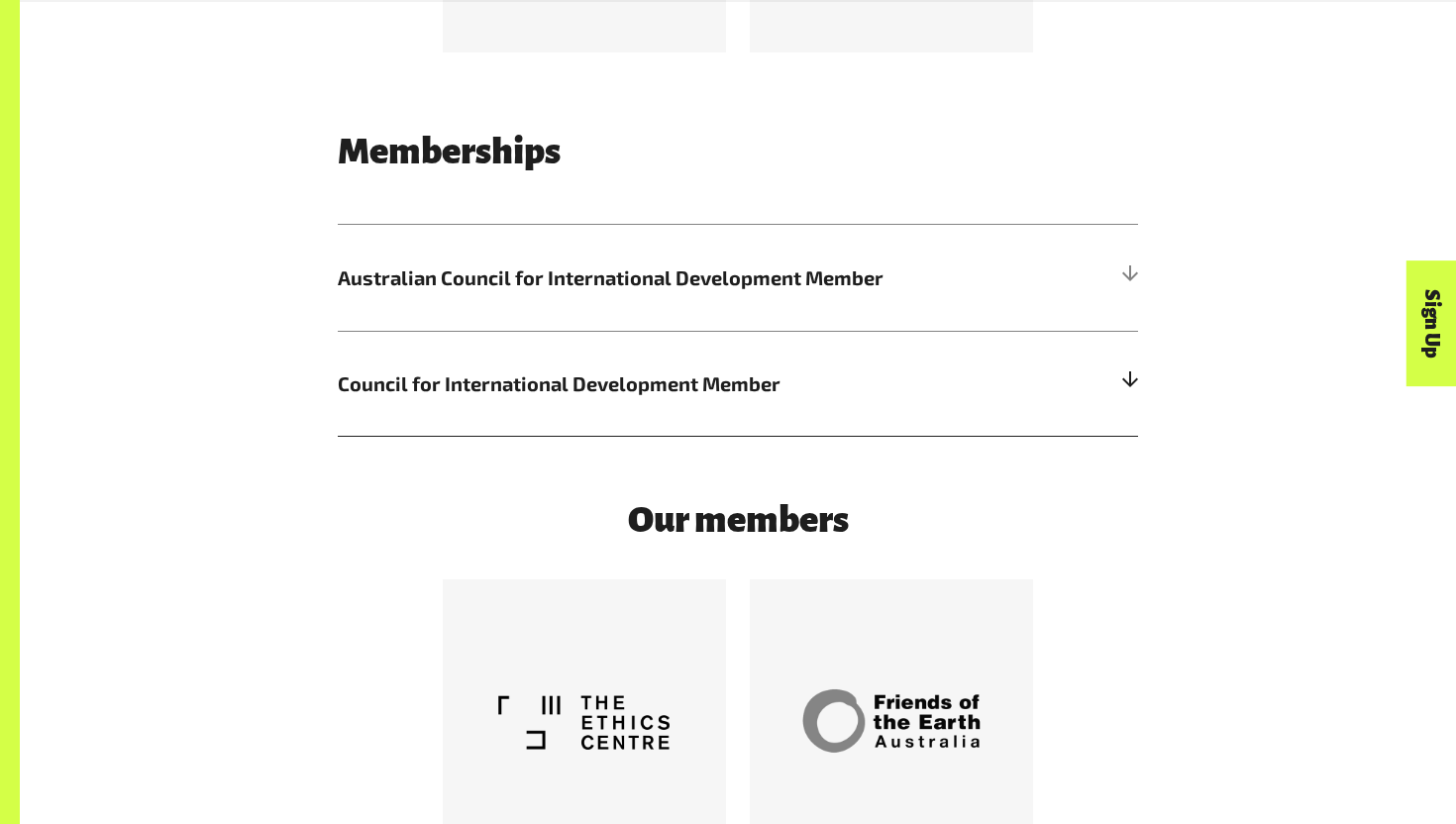 click on "Council for International Development Member" at bounding box center (638, 383) 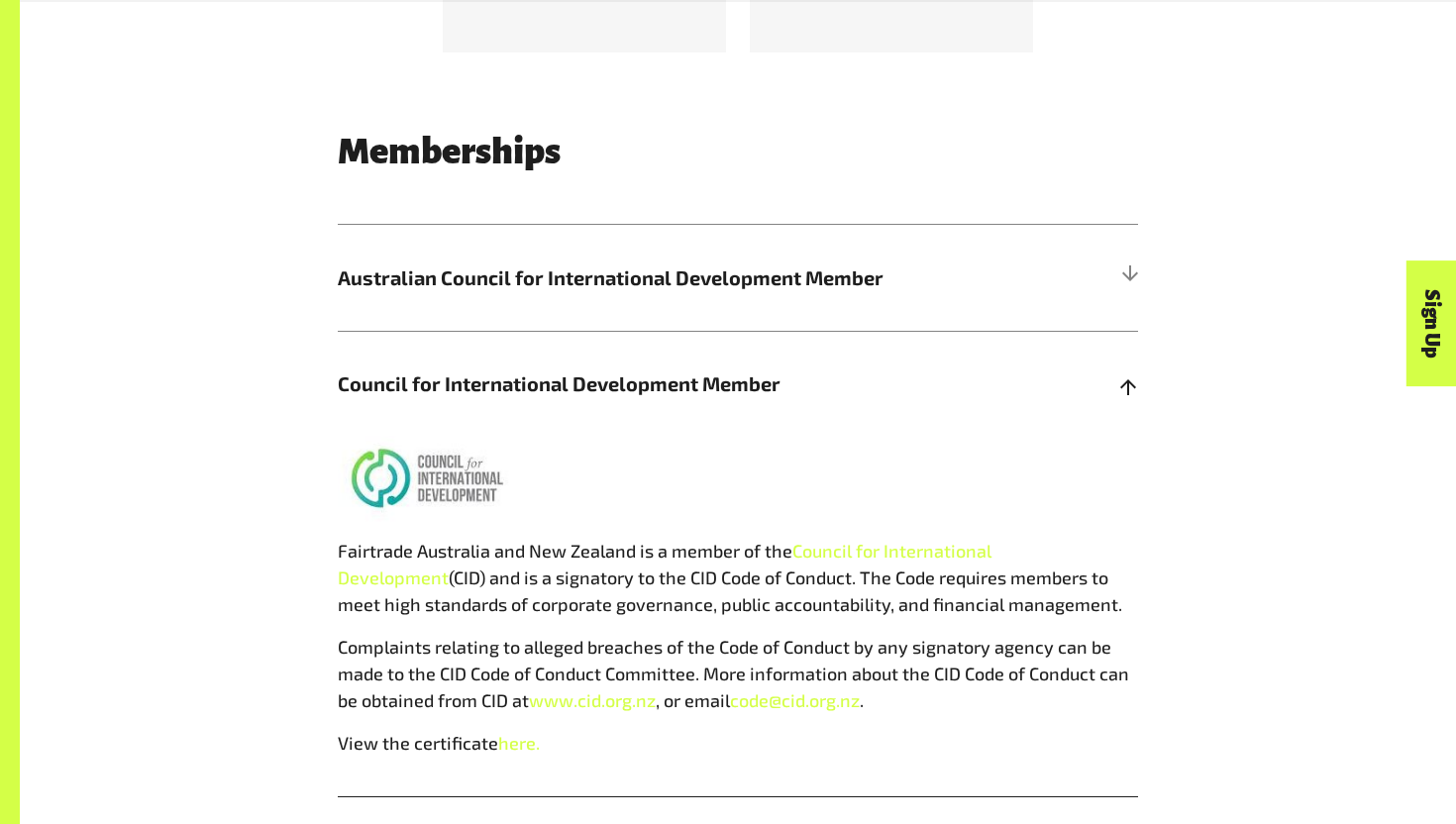 click on "Council for International Development Member" at bounding box center [638, 383] 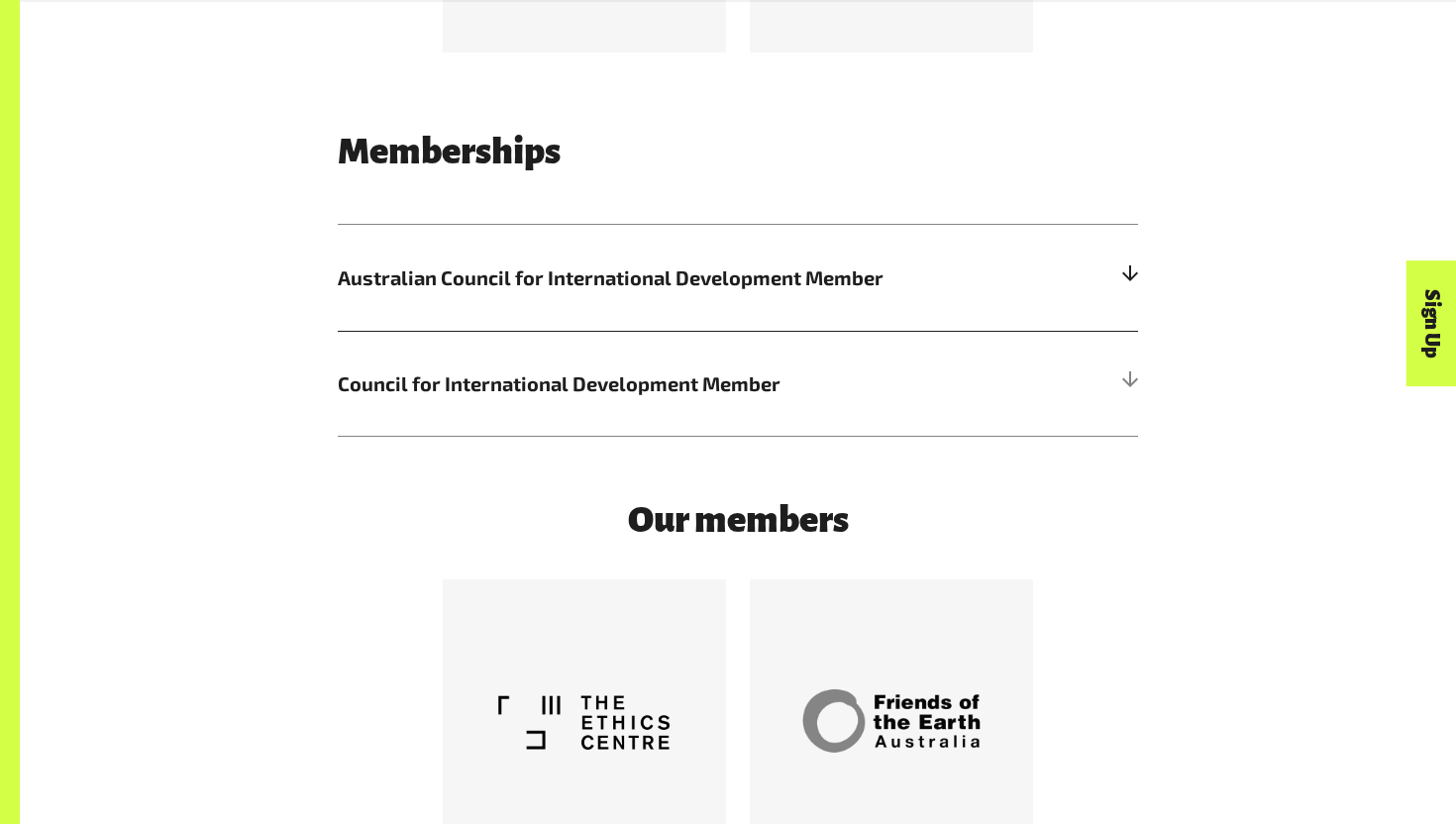click on "Australian Council for International Development Member" at bounding box center [738, 277] 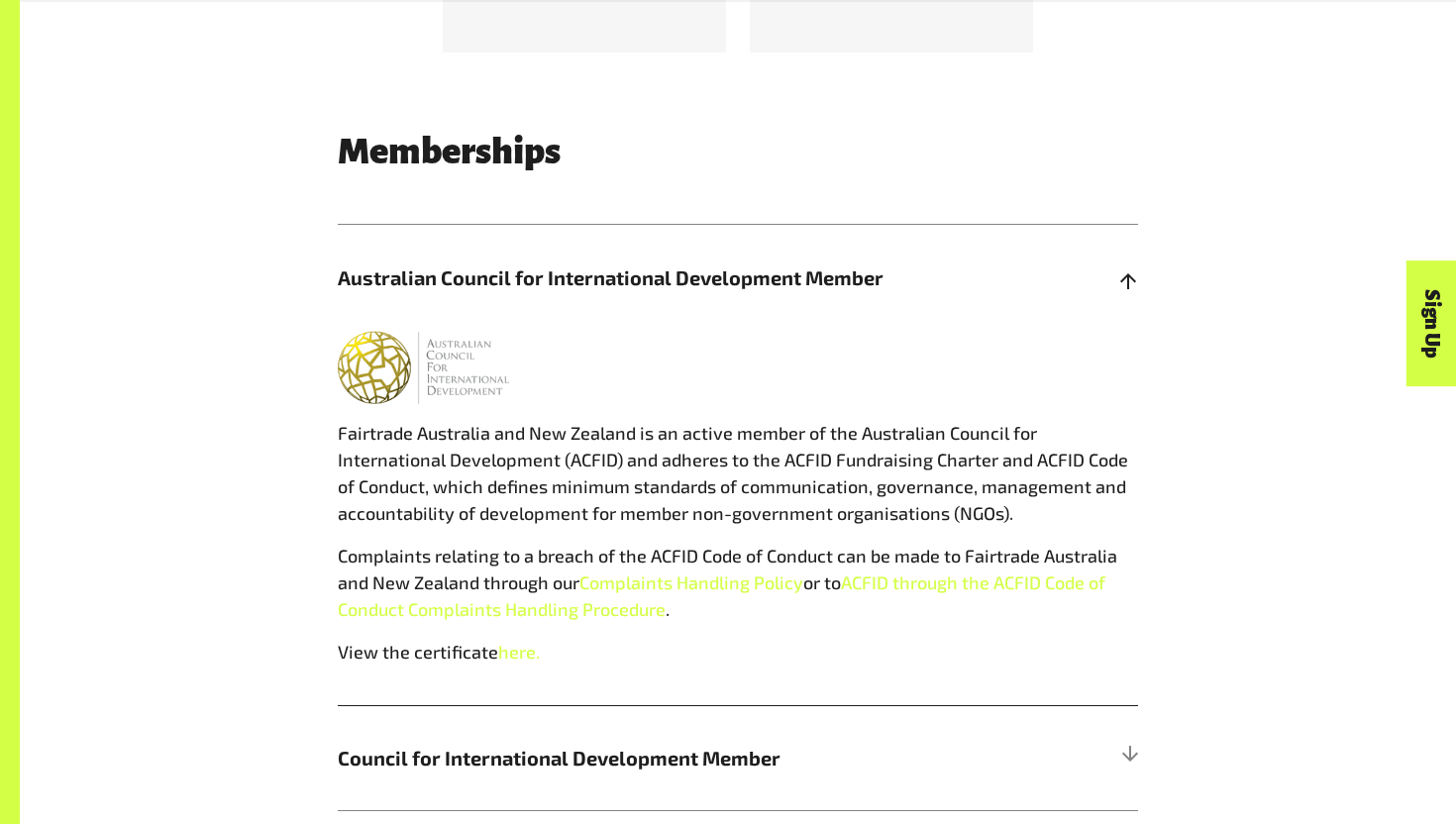click on "Australian Council for International Development Member" at bounding box center [738, 277] 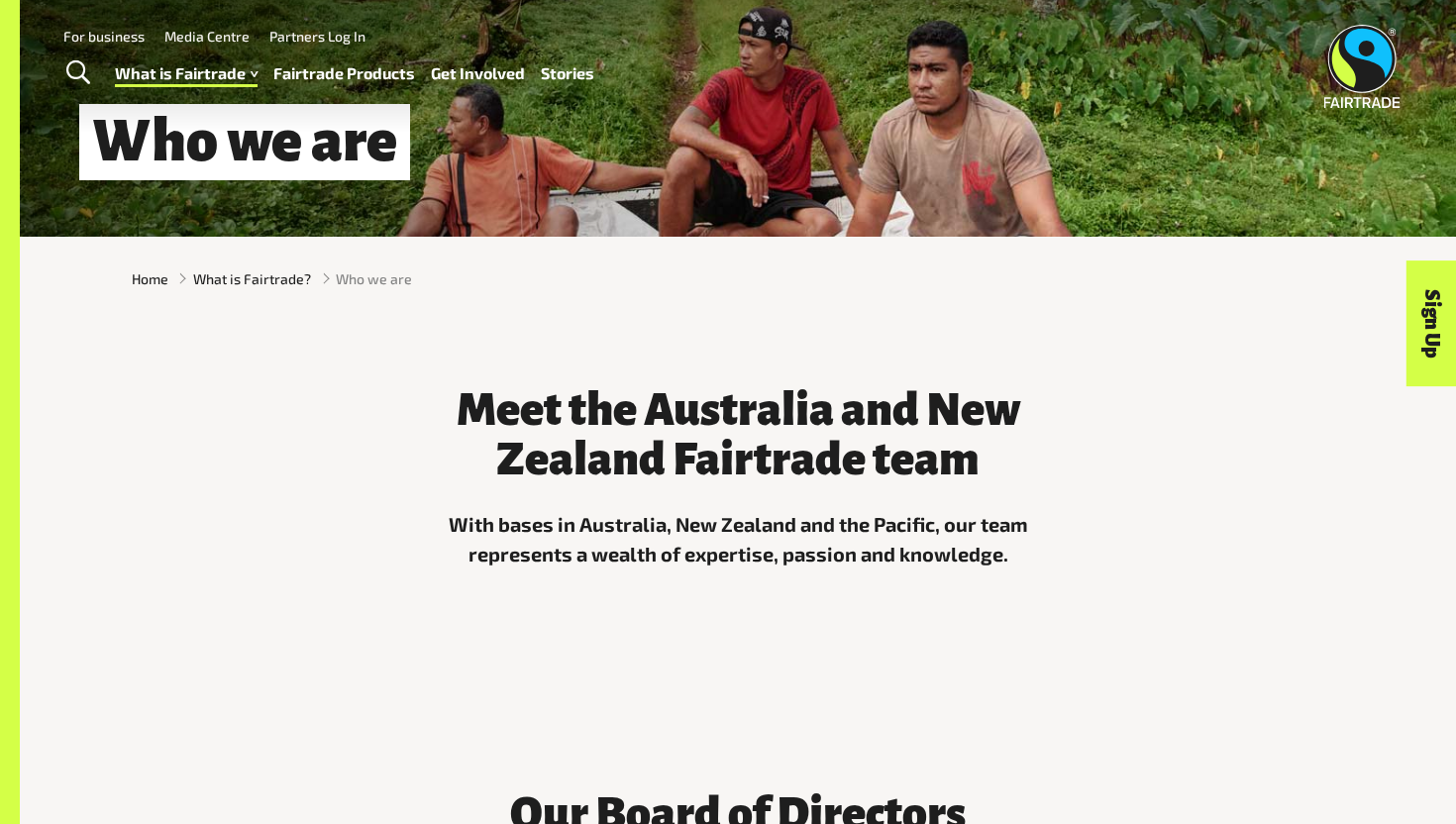scroll, scrollTop: 0, scrollLeft: 0, axis: both 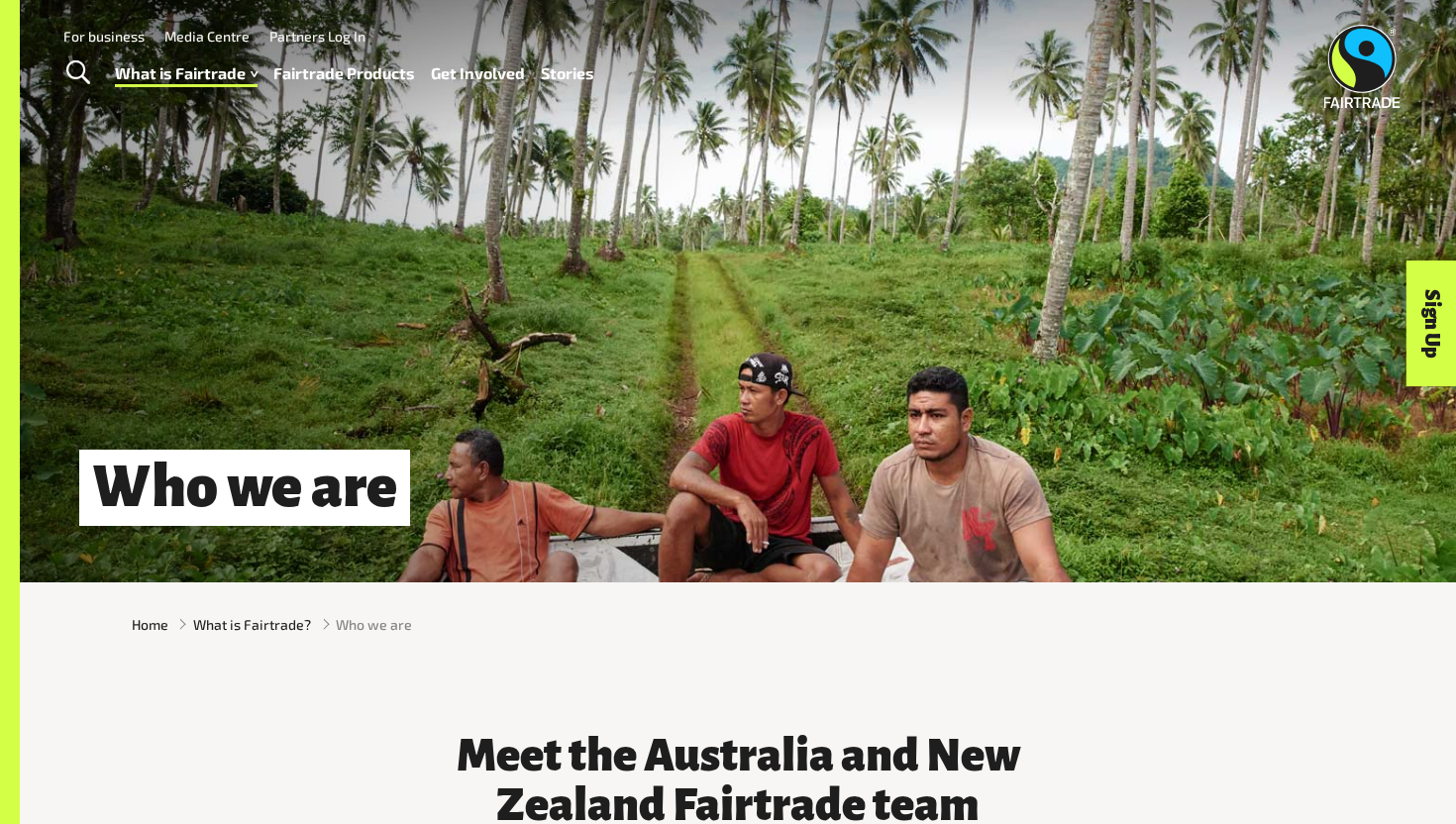 click on "Fairtrade Products" at bounding box center (344, 73) 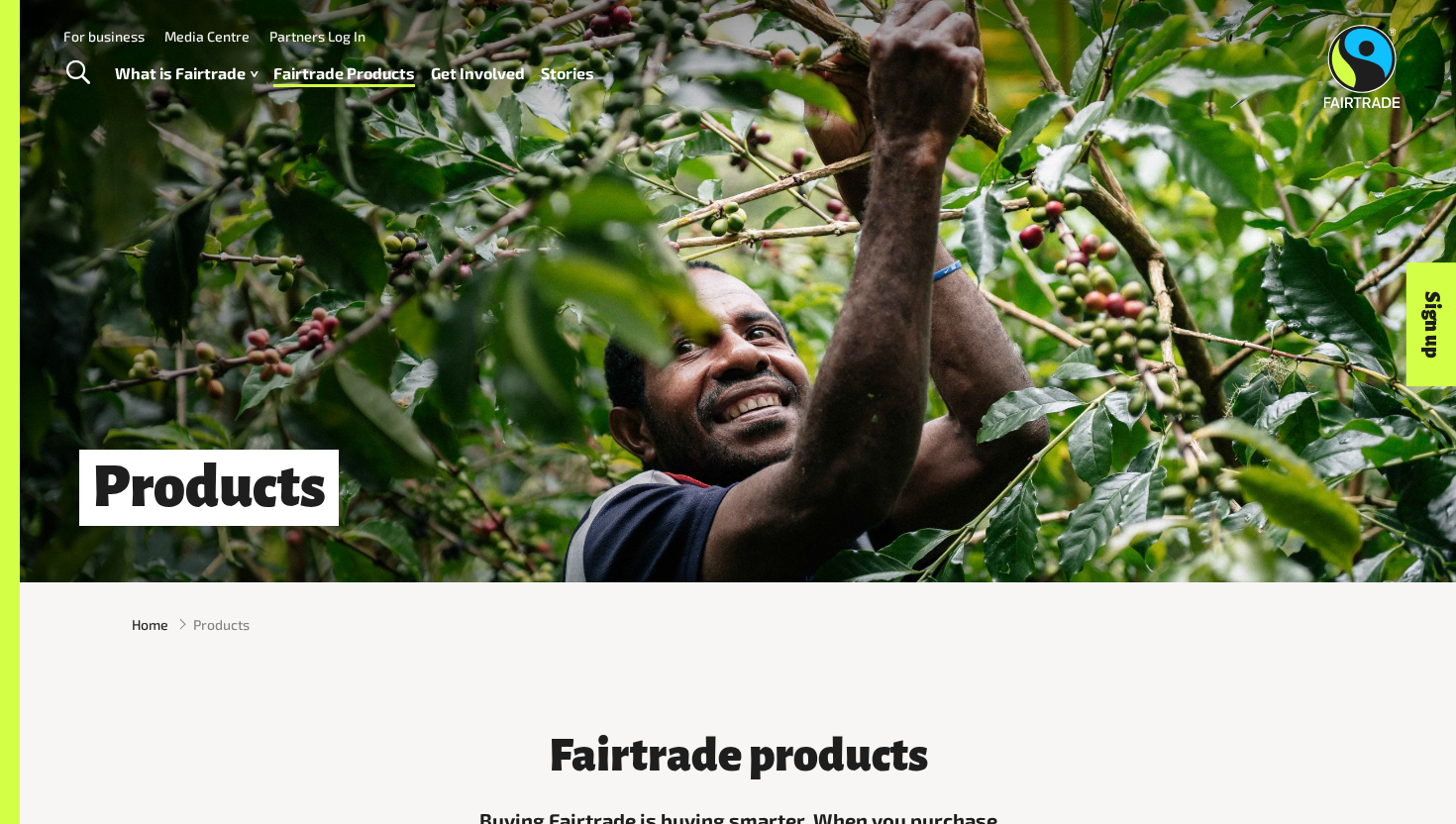 scroll, scrollTop: 0, scrollLeft: 0, axis: both 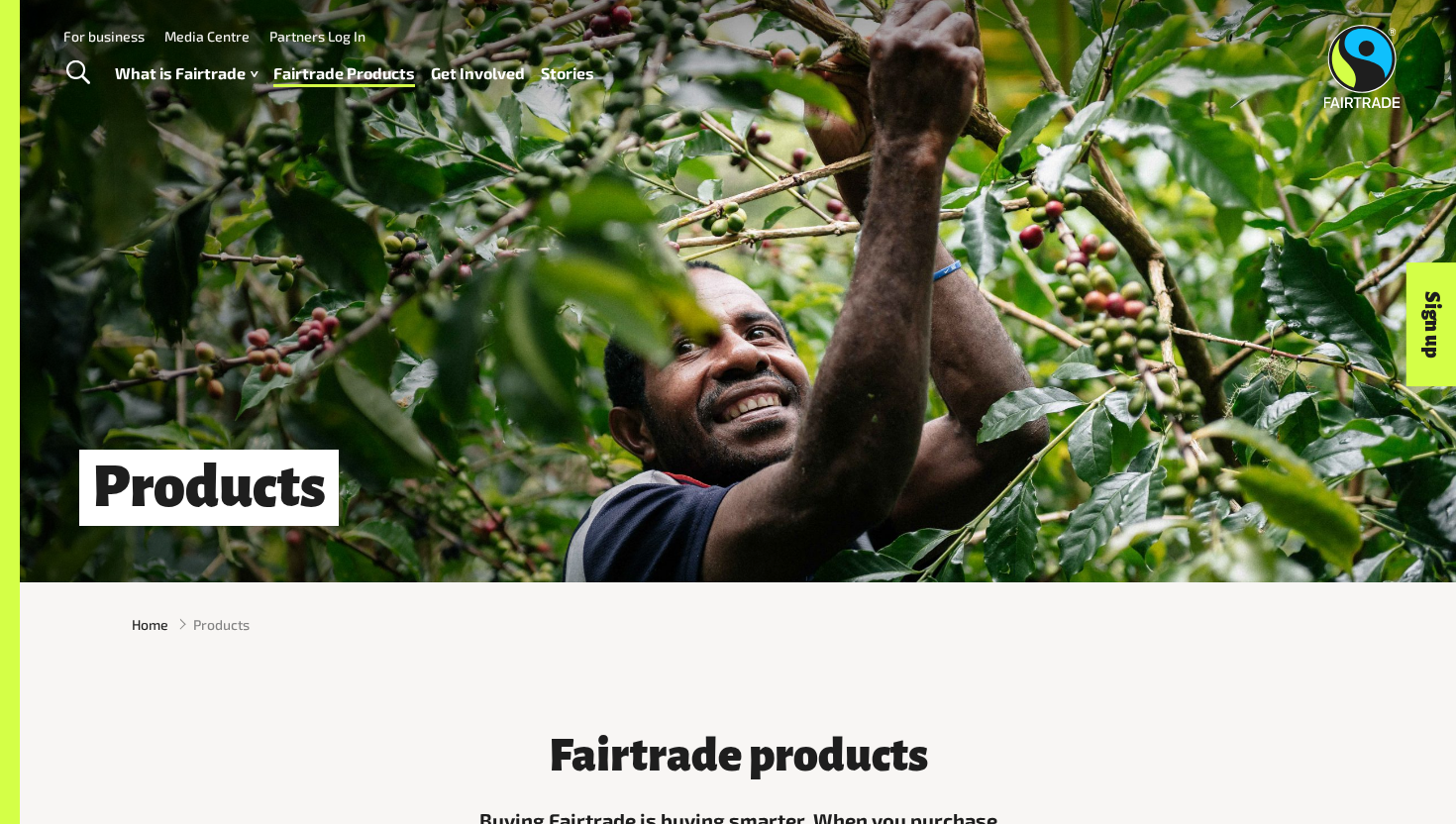 click on "Stories" at bounding box center (568, 73) 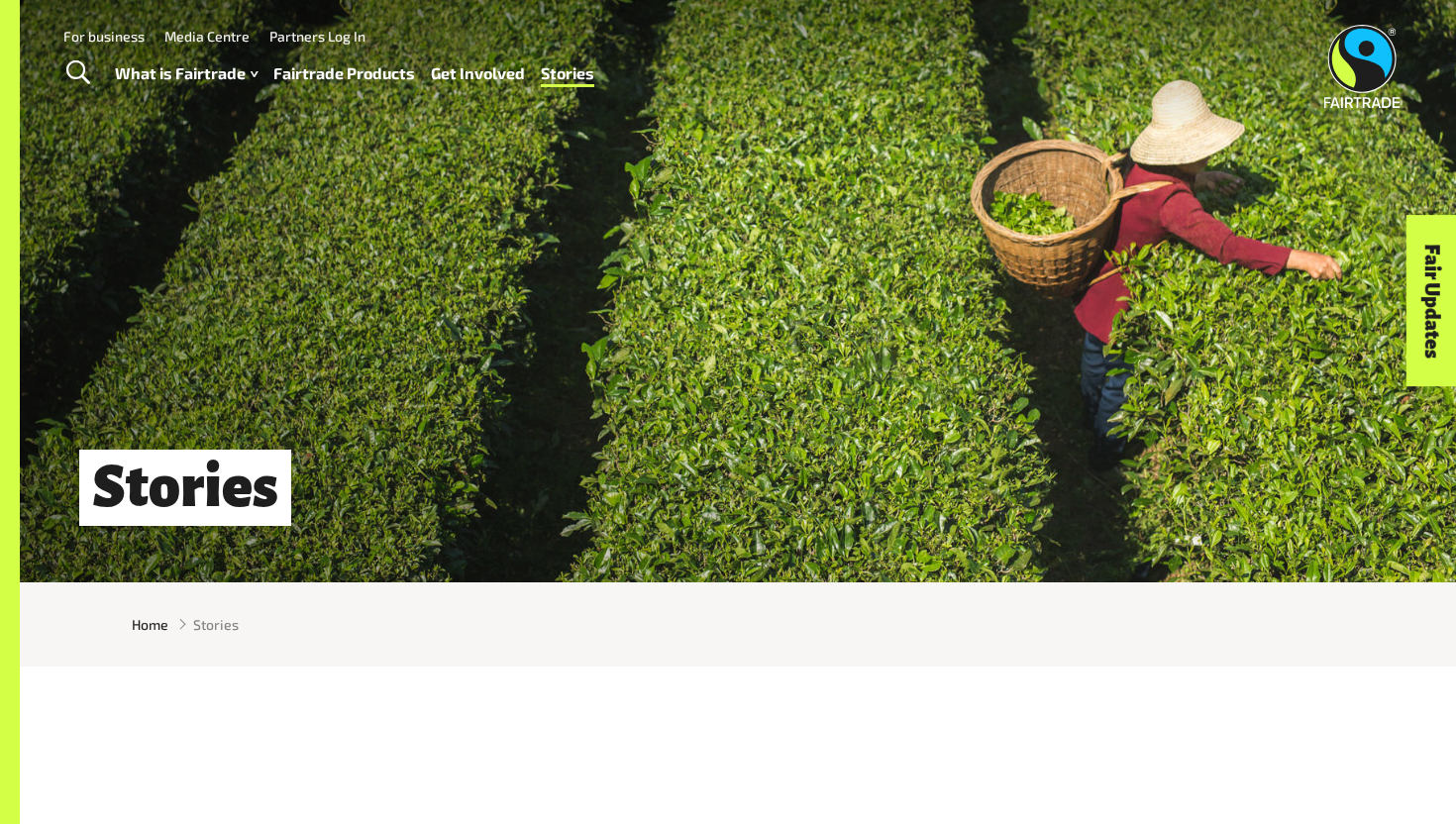 scroll, scrollTop: 0, scrollLeft: 0, axis: both 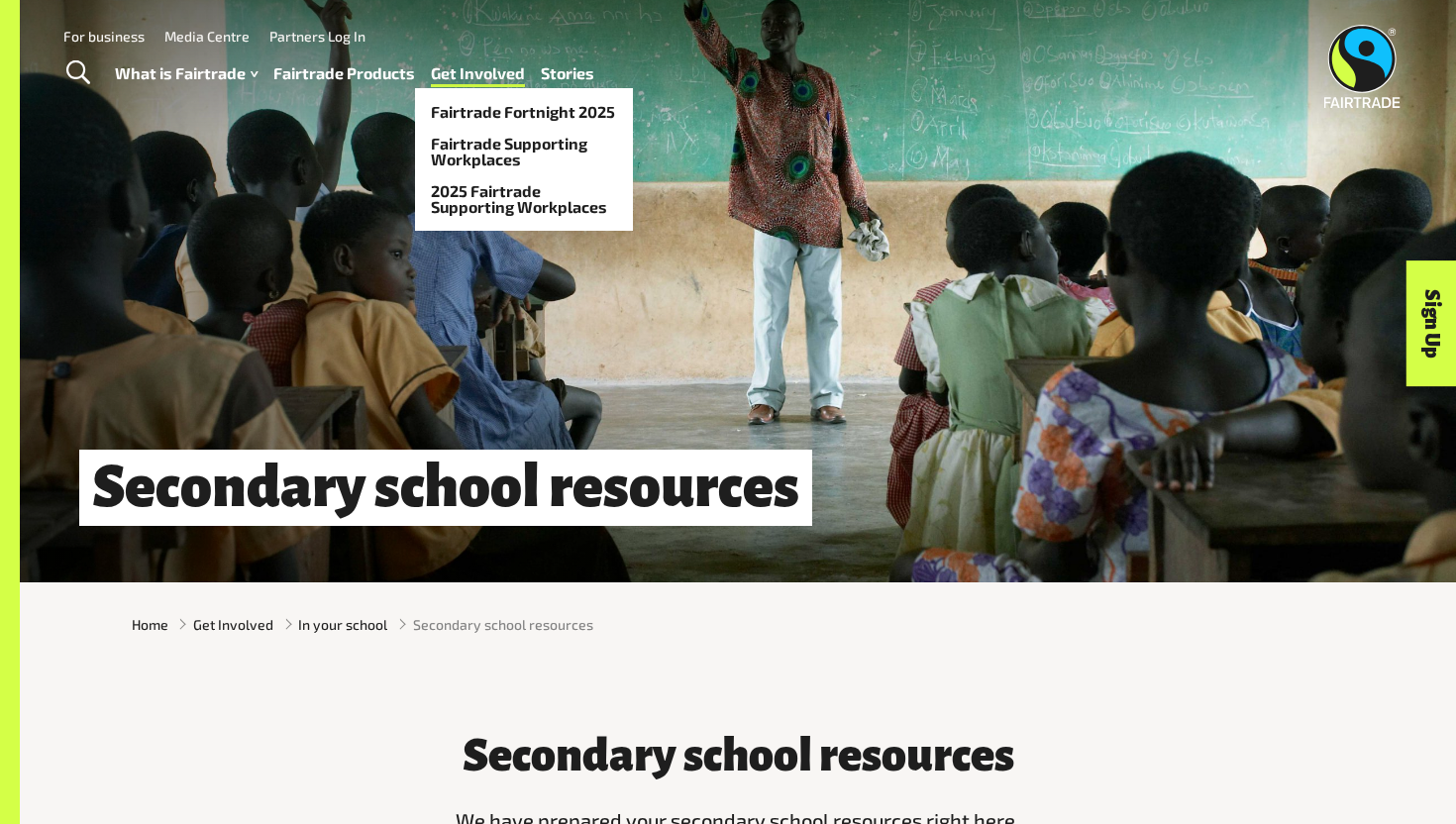 click on "Get Involved" at bounding box center [477, 73] 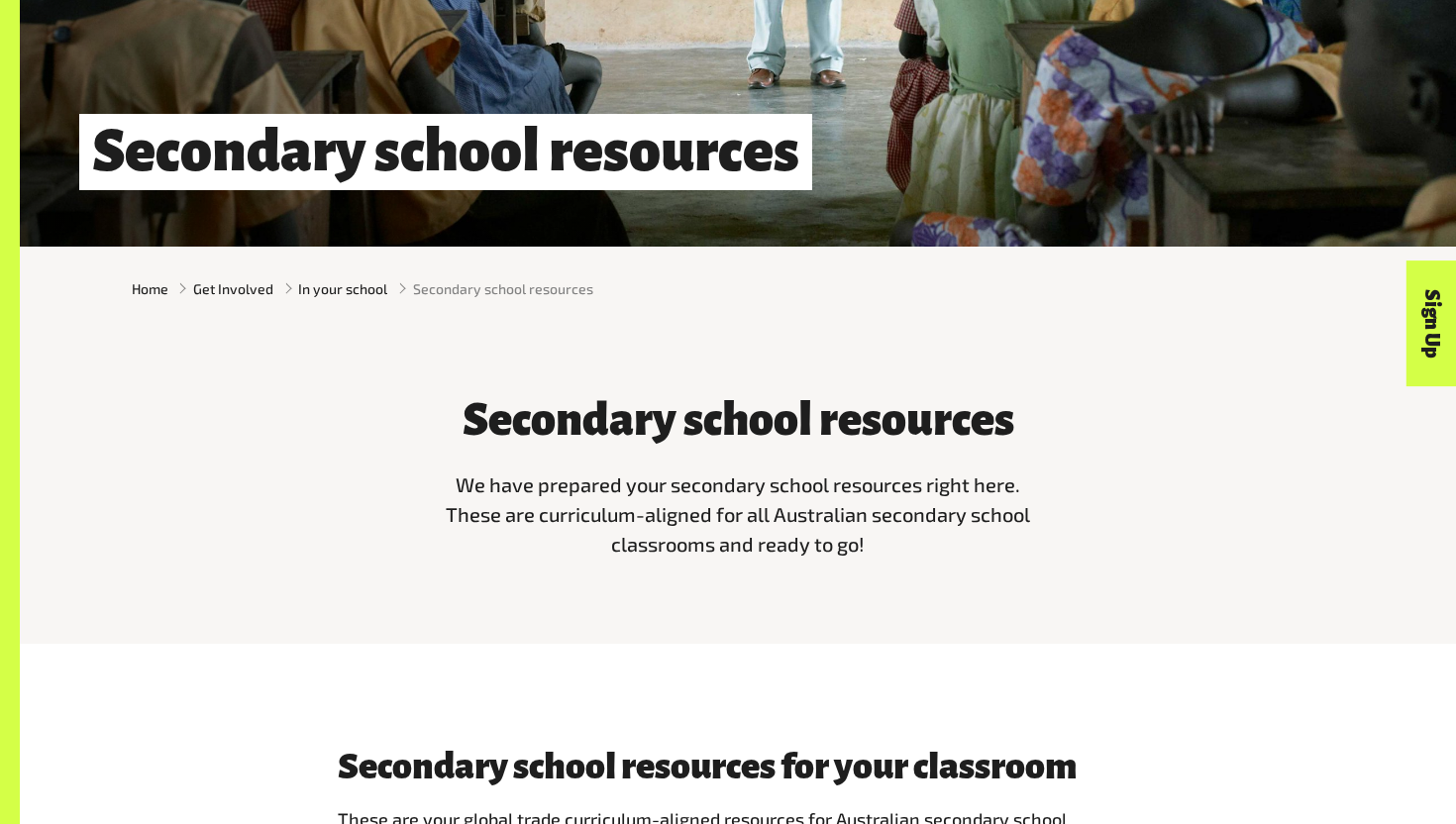 scroll, scrollTop: 466, scrollLeft: 0, axis: vertical 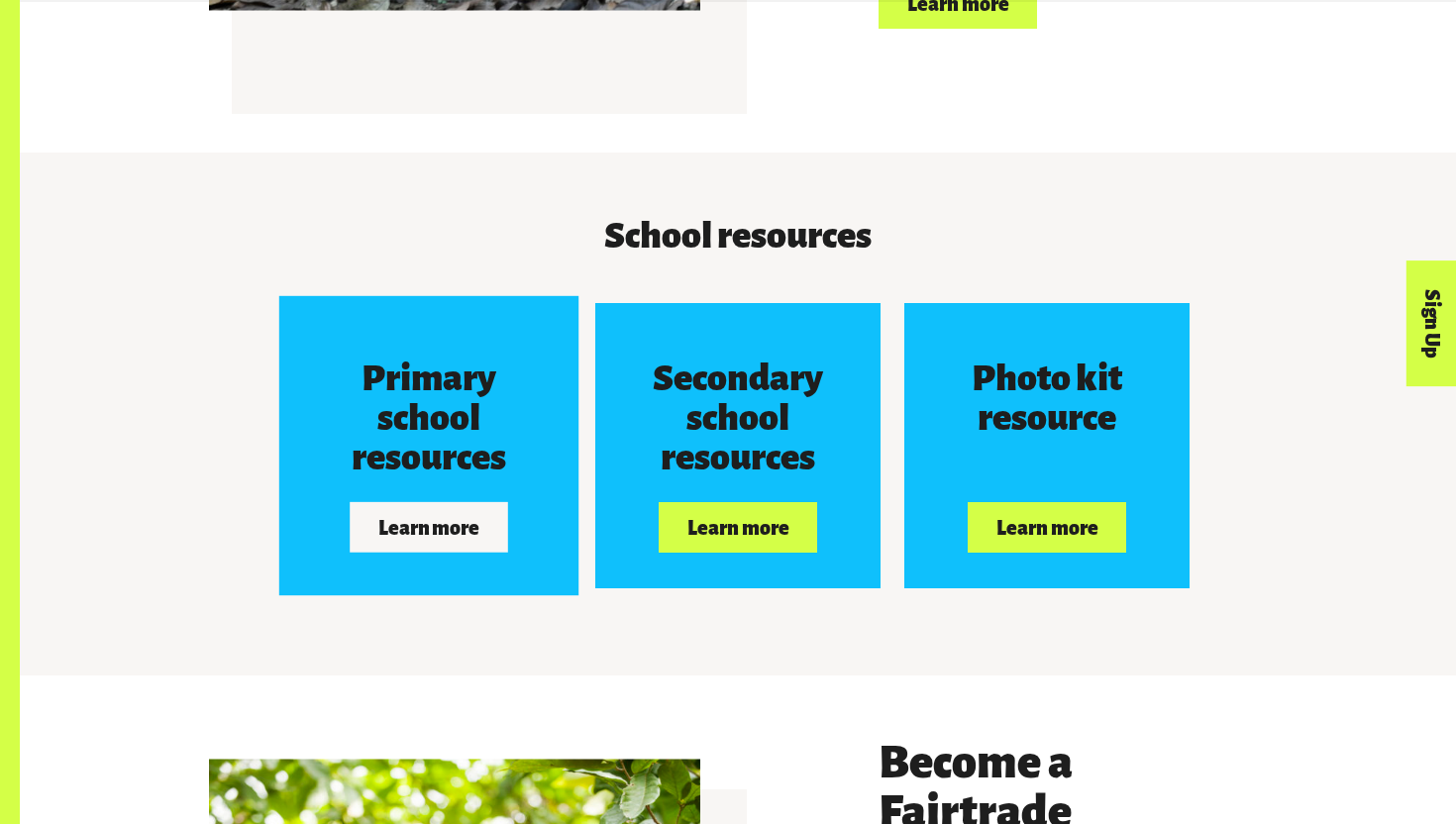 click on "Primary school resources" at bounding box center (428, 418) 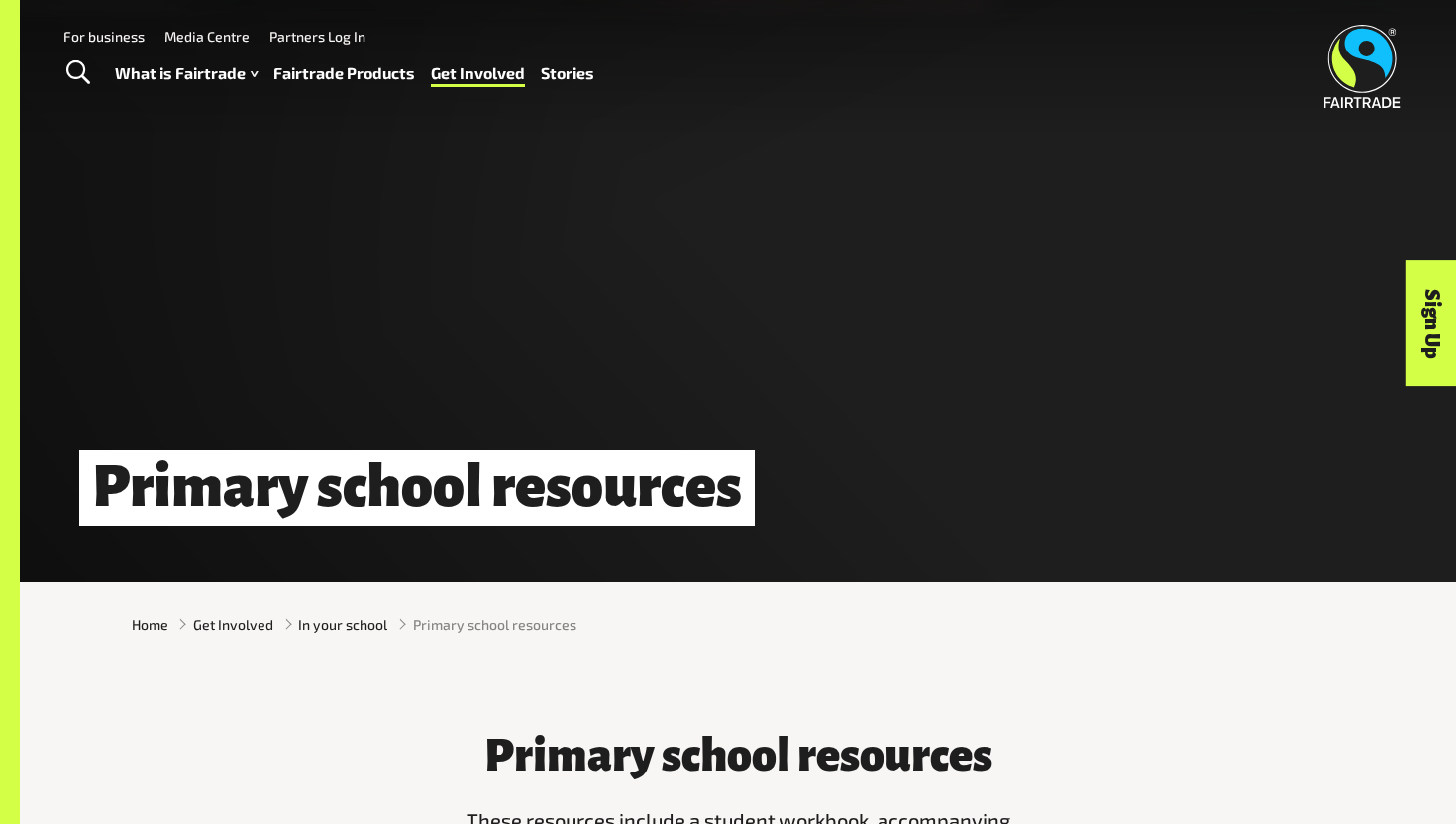 scroll, scrollTop: 0, scrollLeft: 0, axis: both 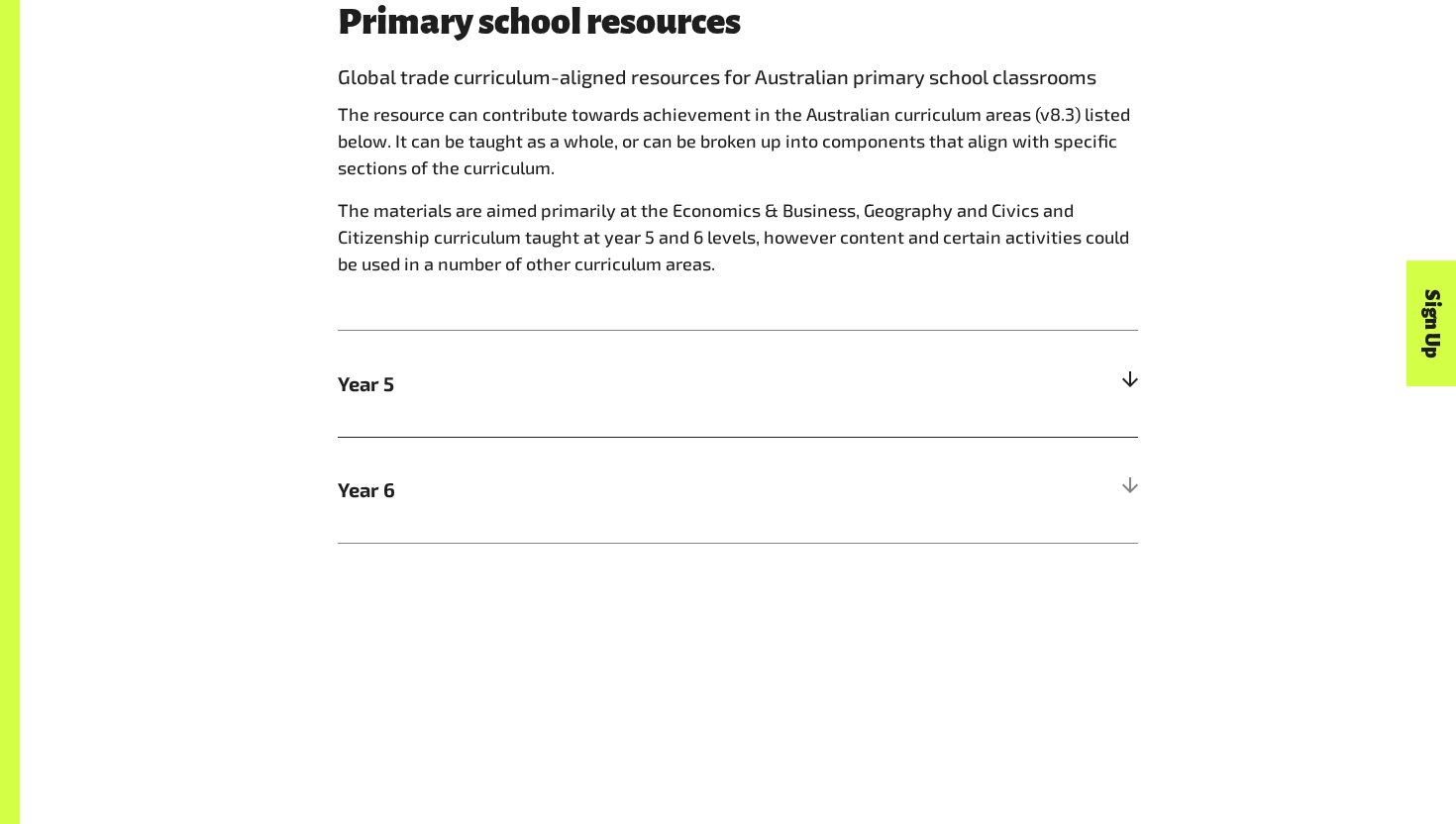 click on "Year 5" at bounding box center (738, 383) 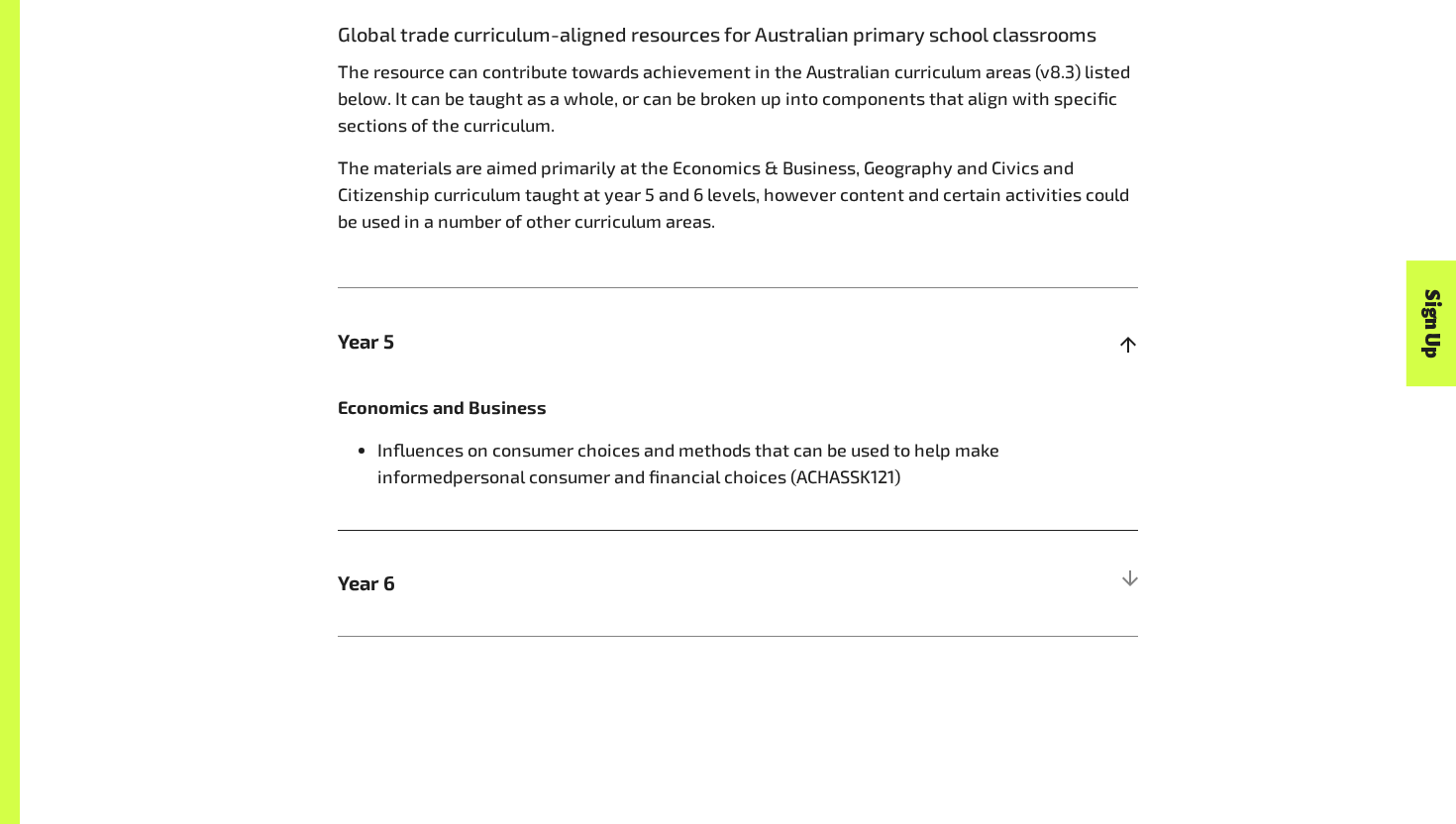 click on "Year 5" at bounding box center (738, 341) 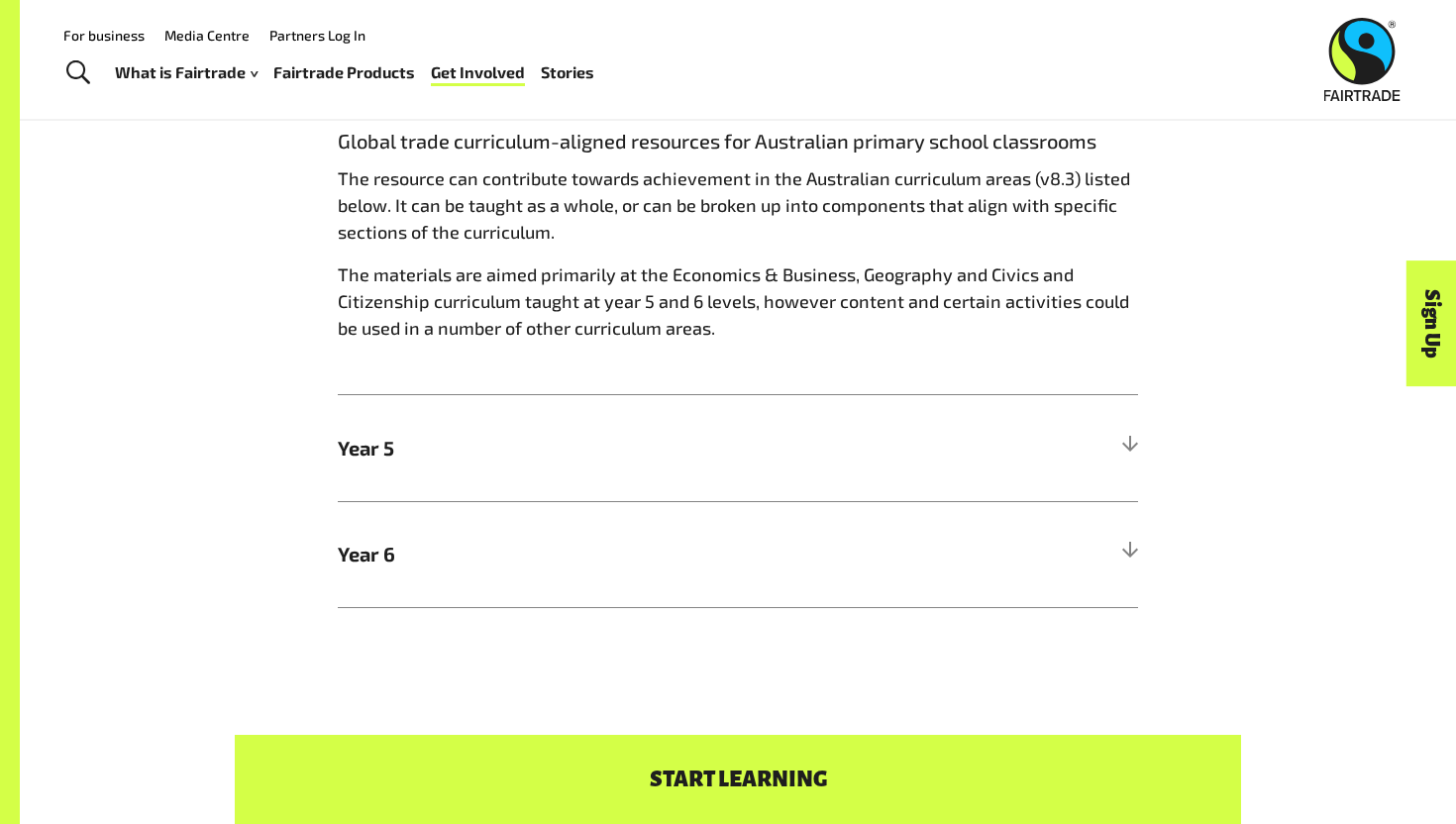 scroll, scrollTop: 1007, scrollLeft: 0, axis: vertical 